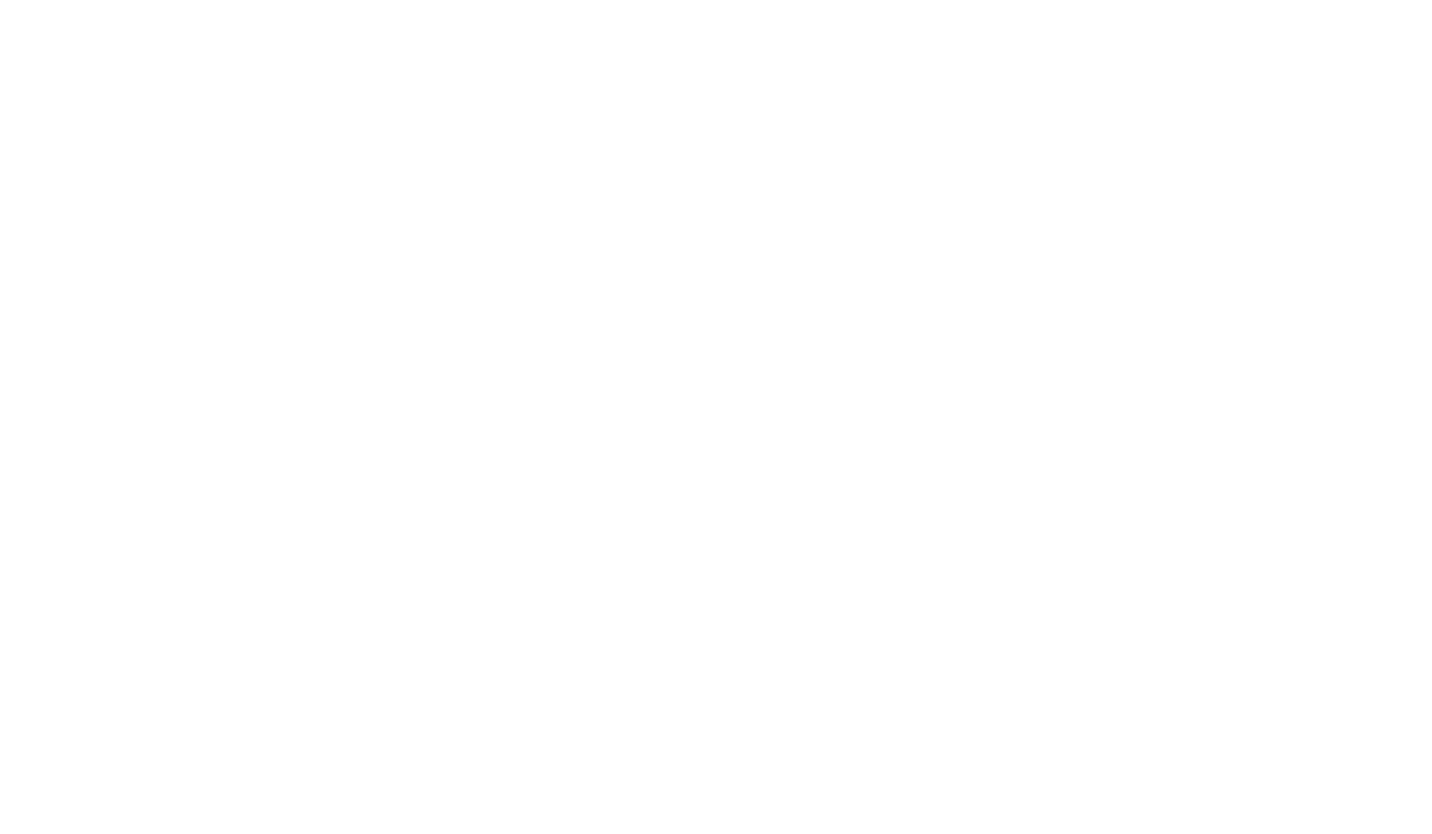 scroll, scrollTop: 0, scrollLeft: 0, axis: both 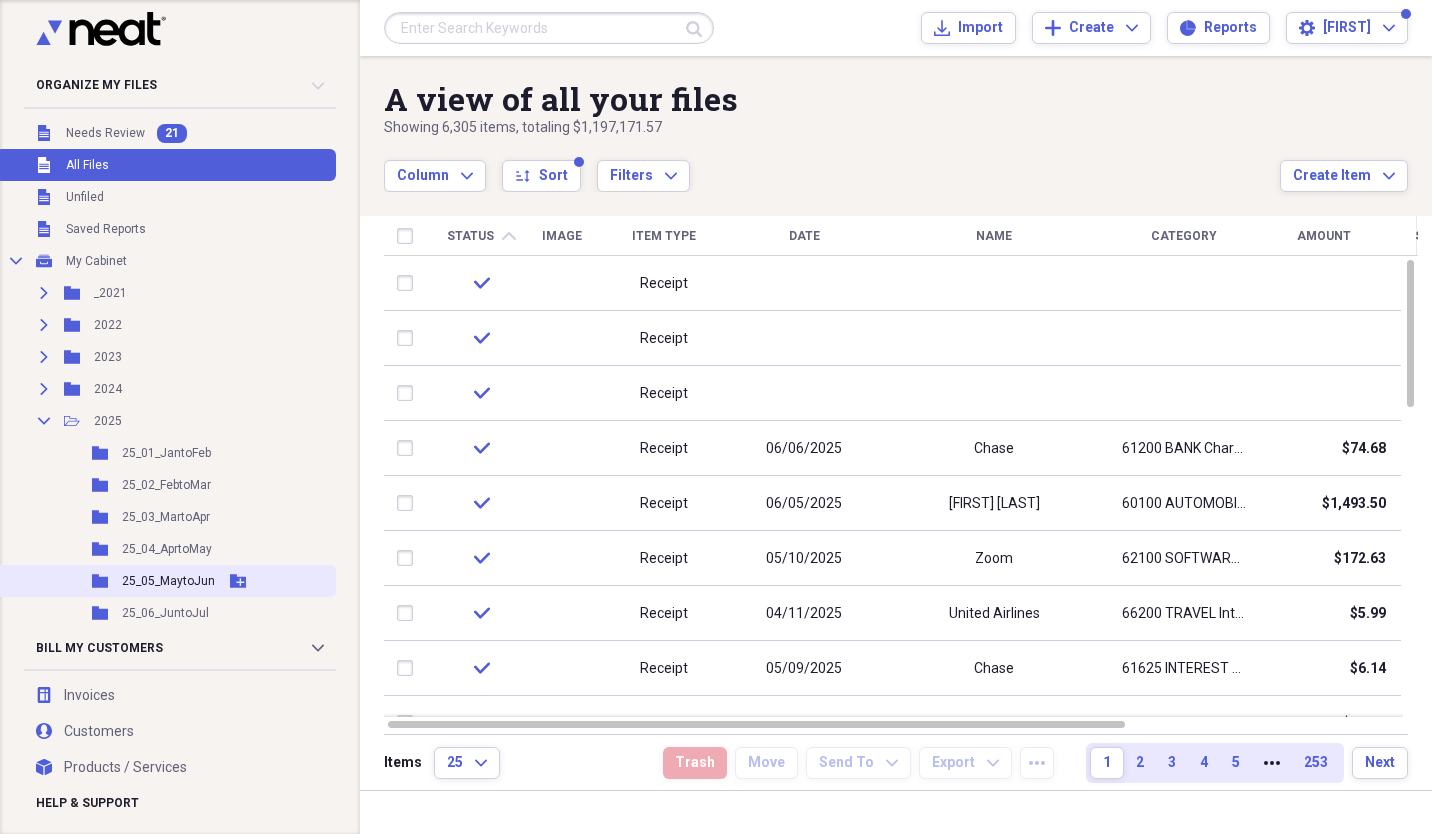 click on "25_05_MaytoJun" at bounding box center (168, 581) 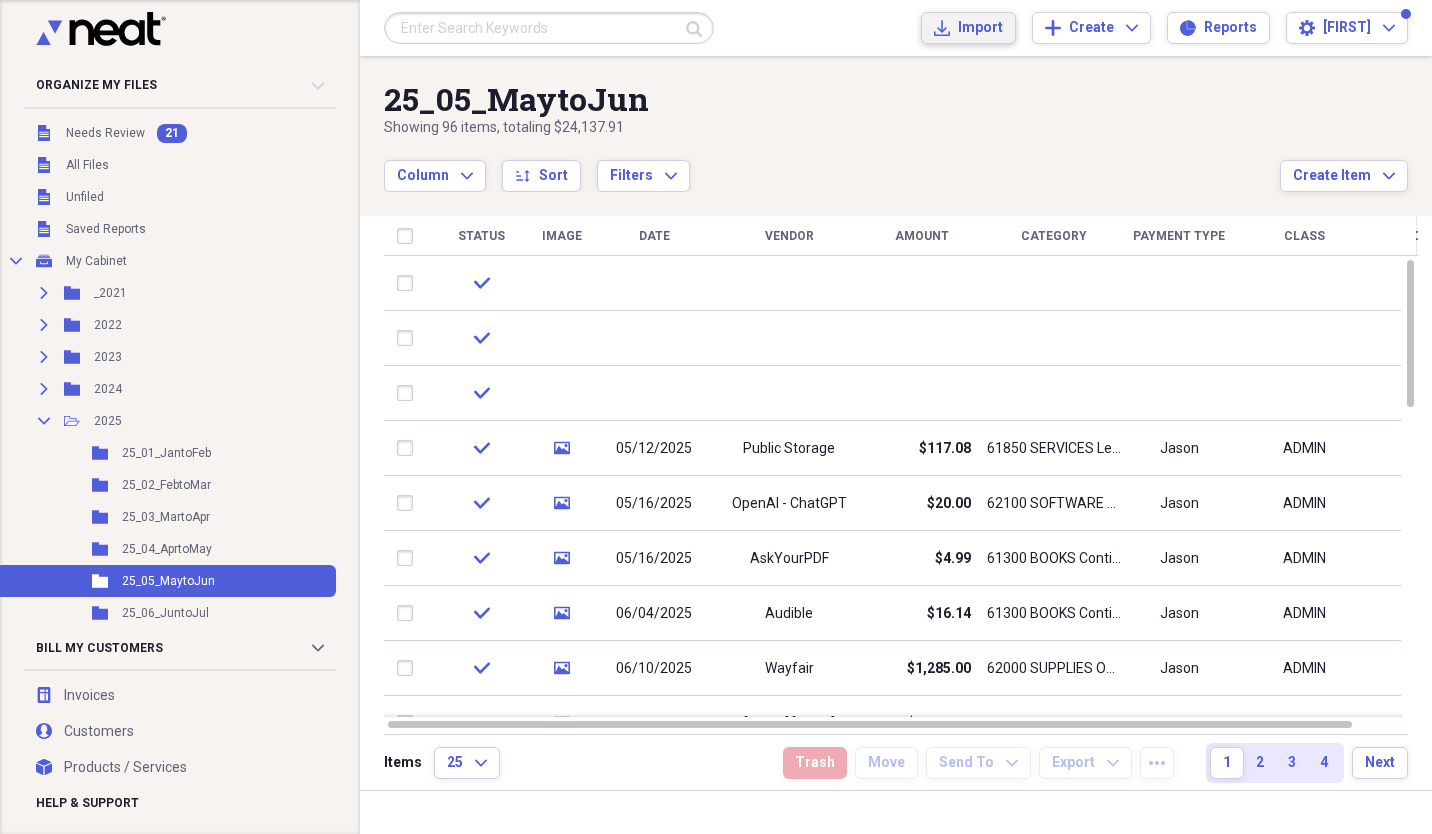 click on "Import Import" at bounding box center (968, 28) 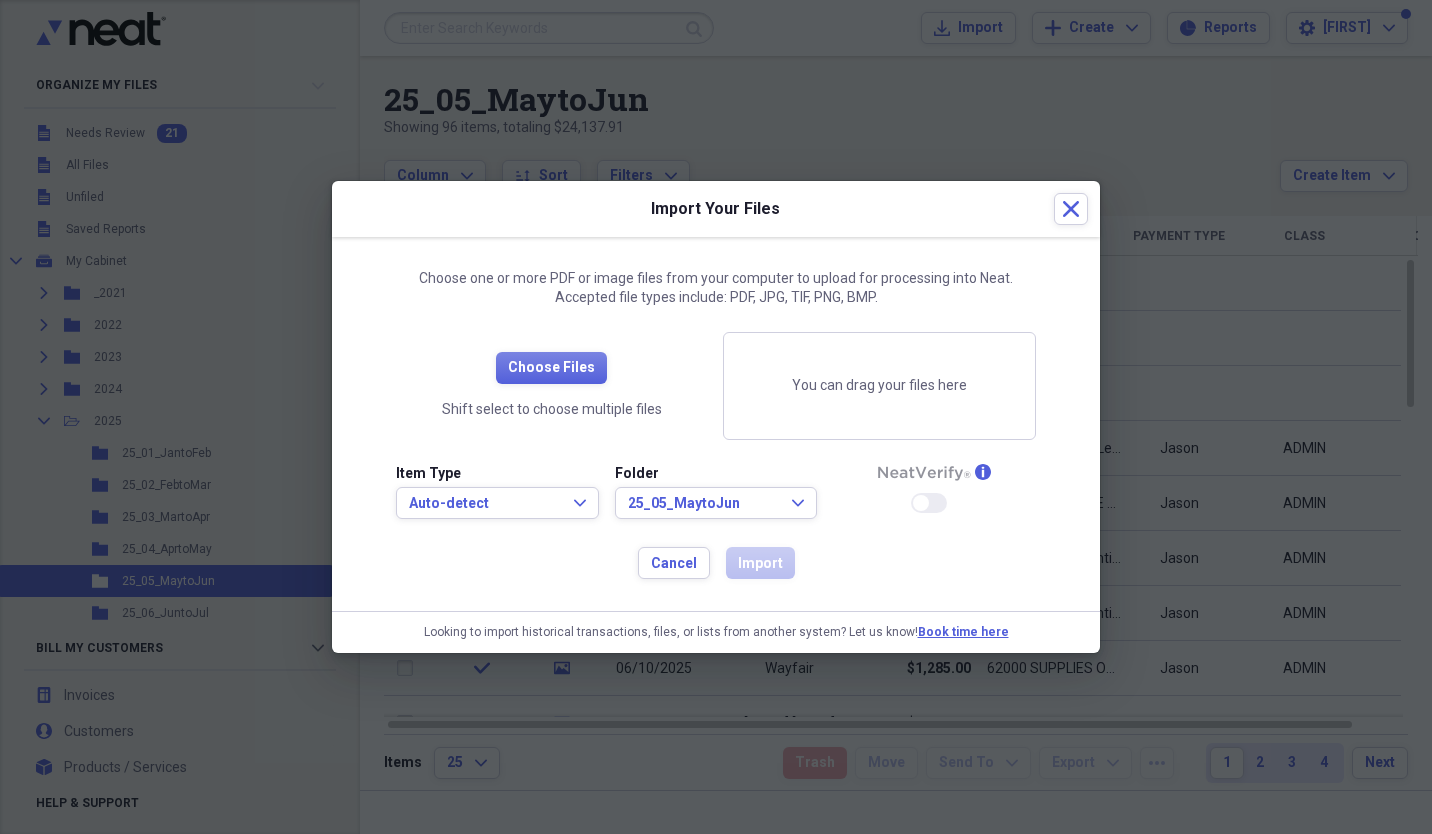 click at bounding box center [716, 417] 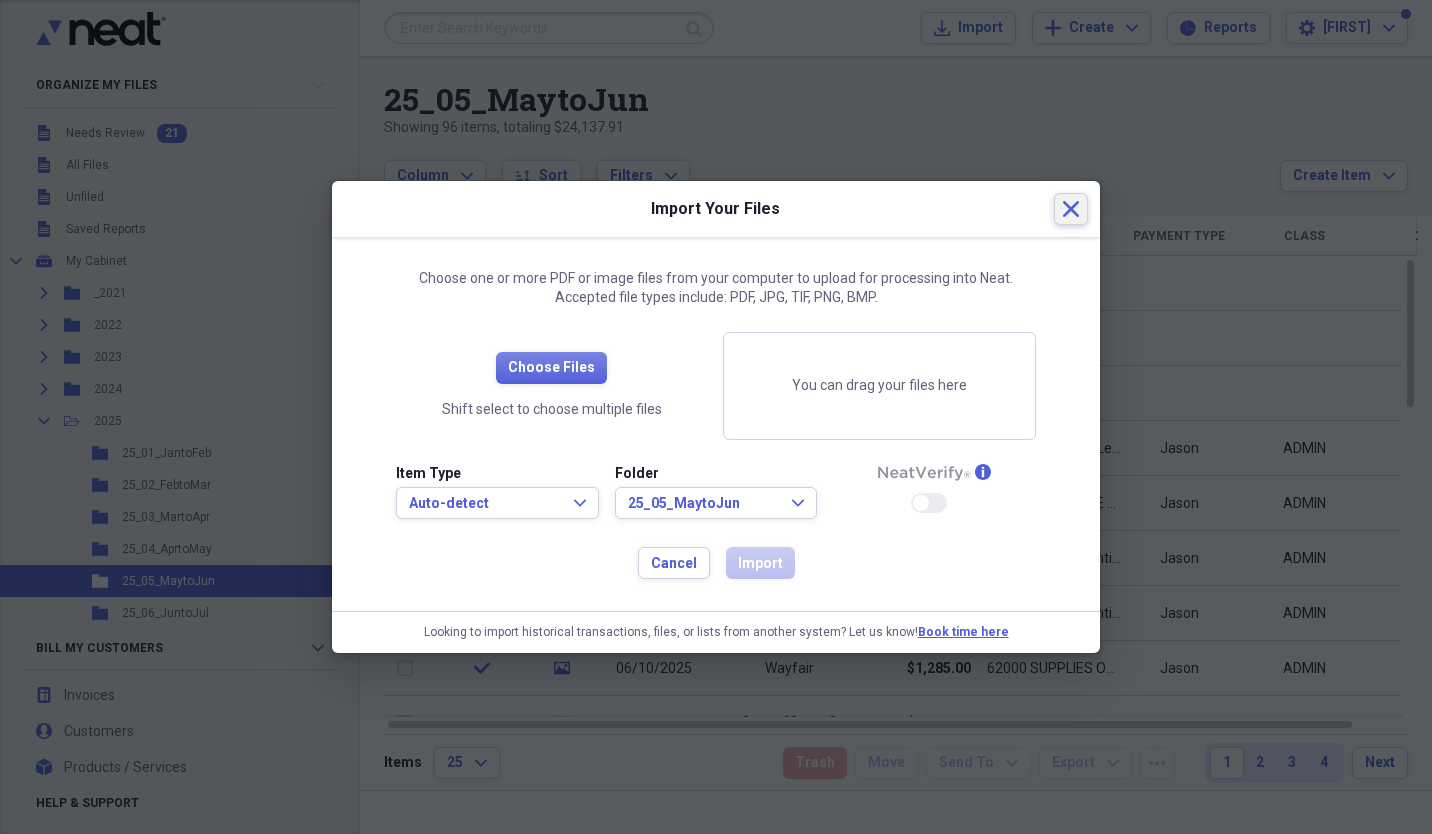 click on "Close" at bounding box center (1071, 209) 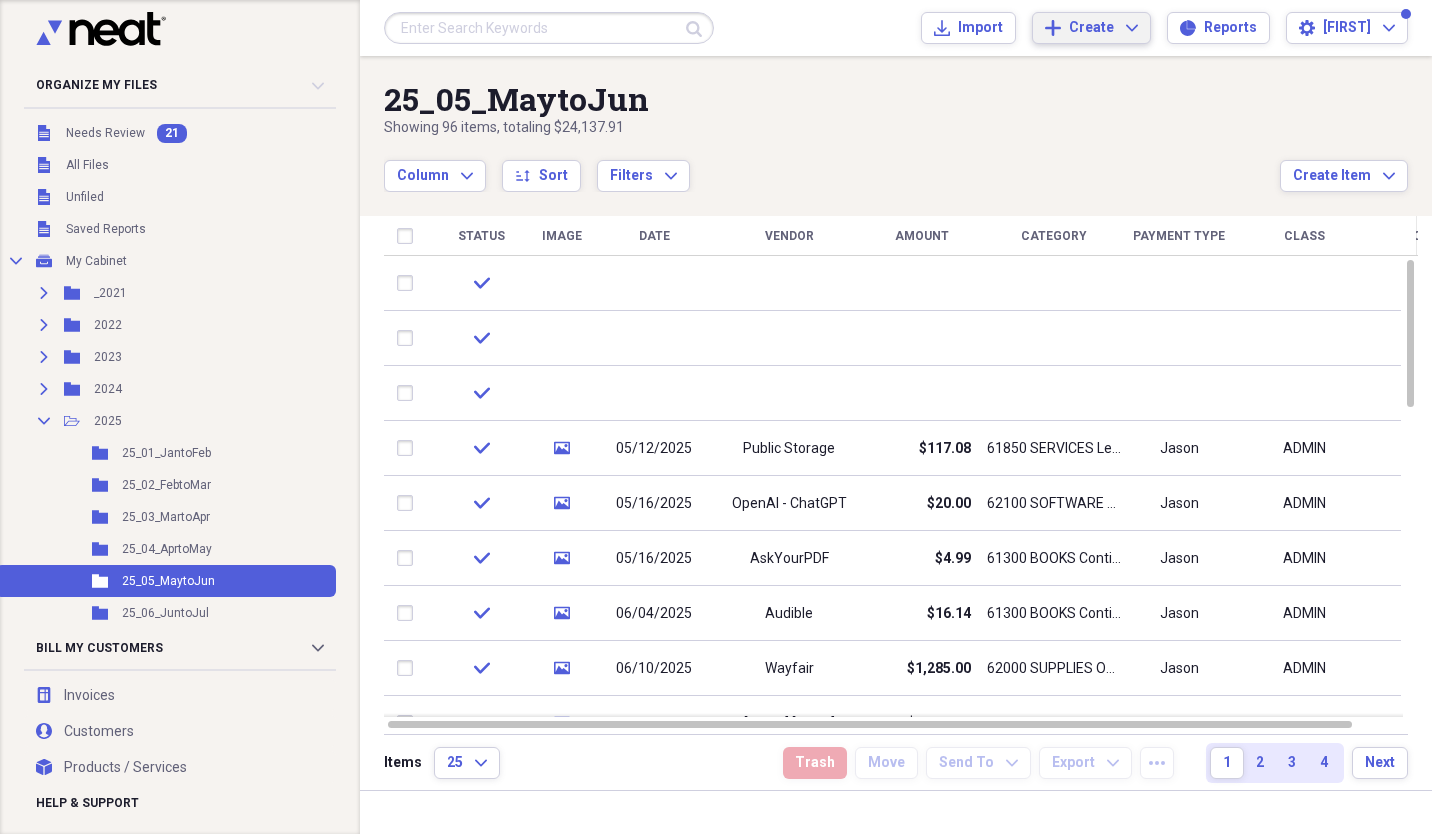 click on "Create" at bounding box center (1091, 28) 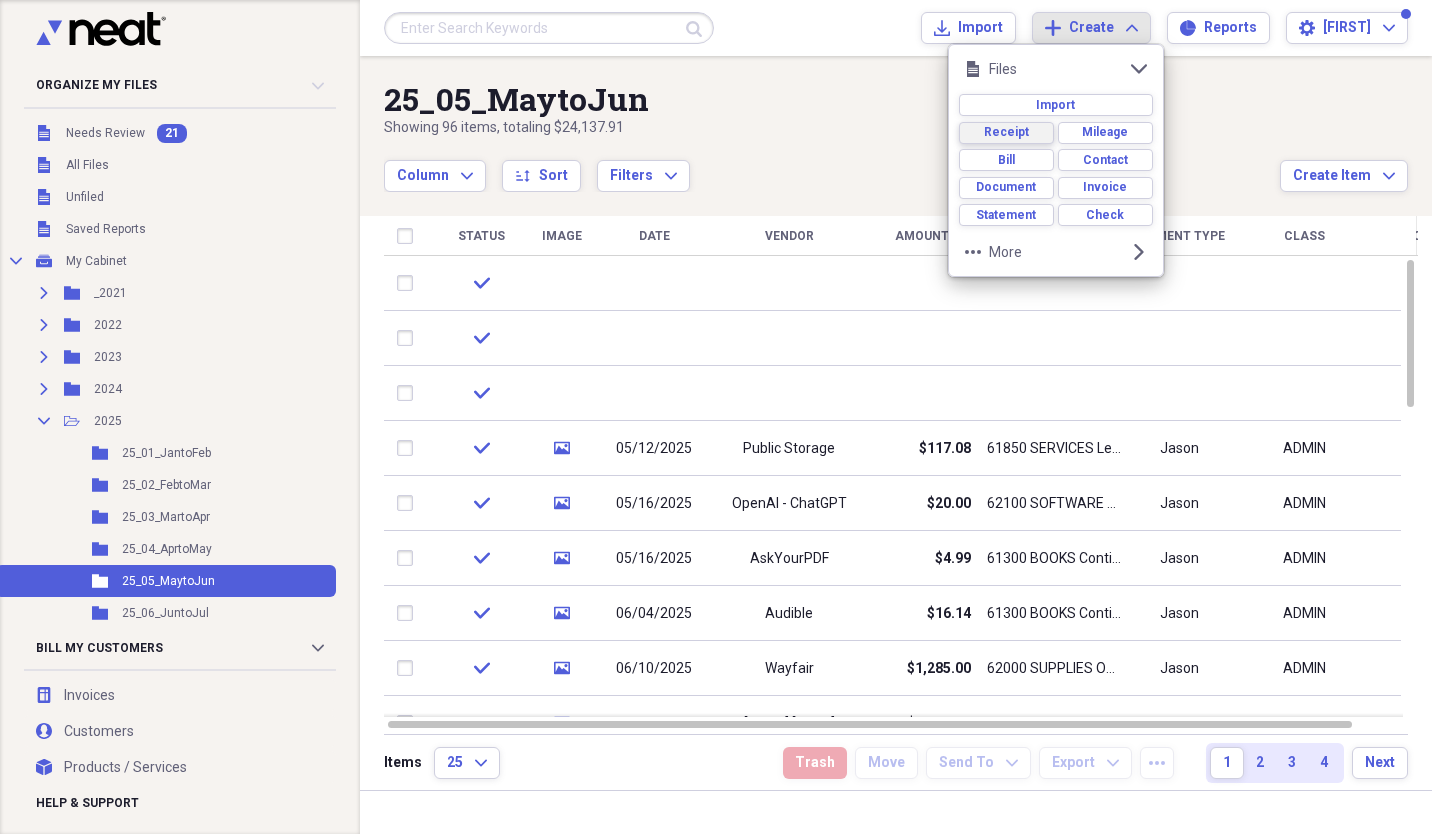 click on "Receipt" at bounding box center (1006, 132) 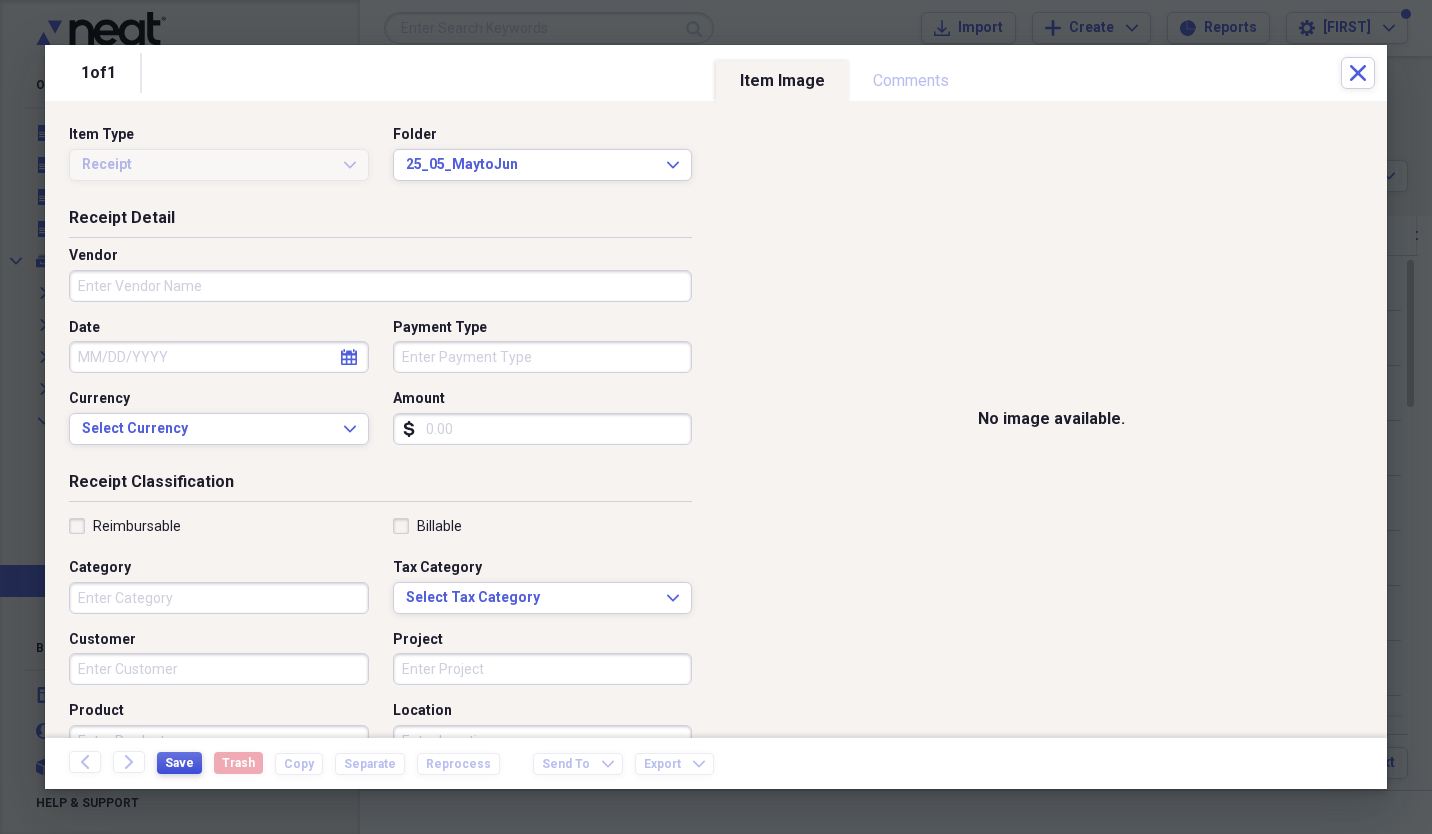 click on "Save" at bounding box center (179, 763) 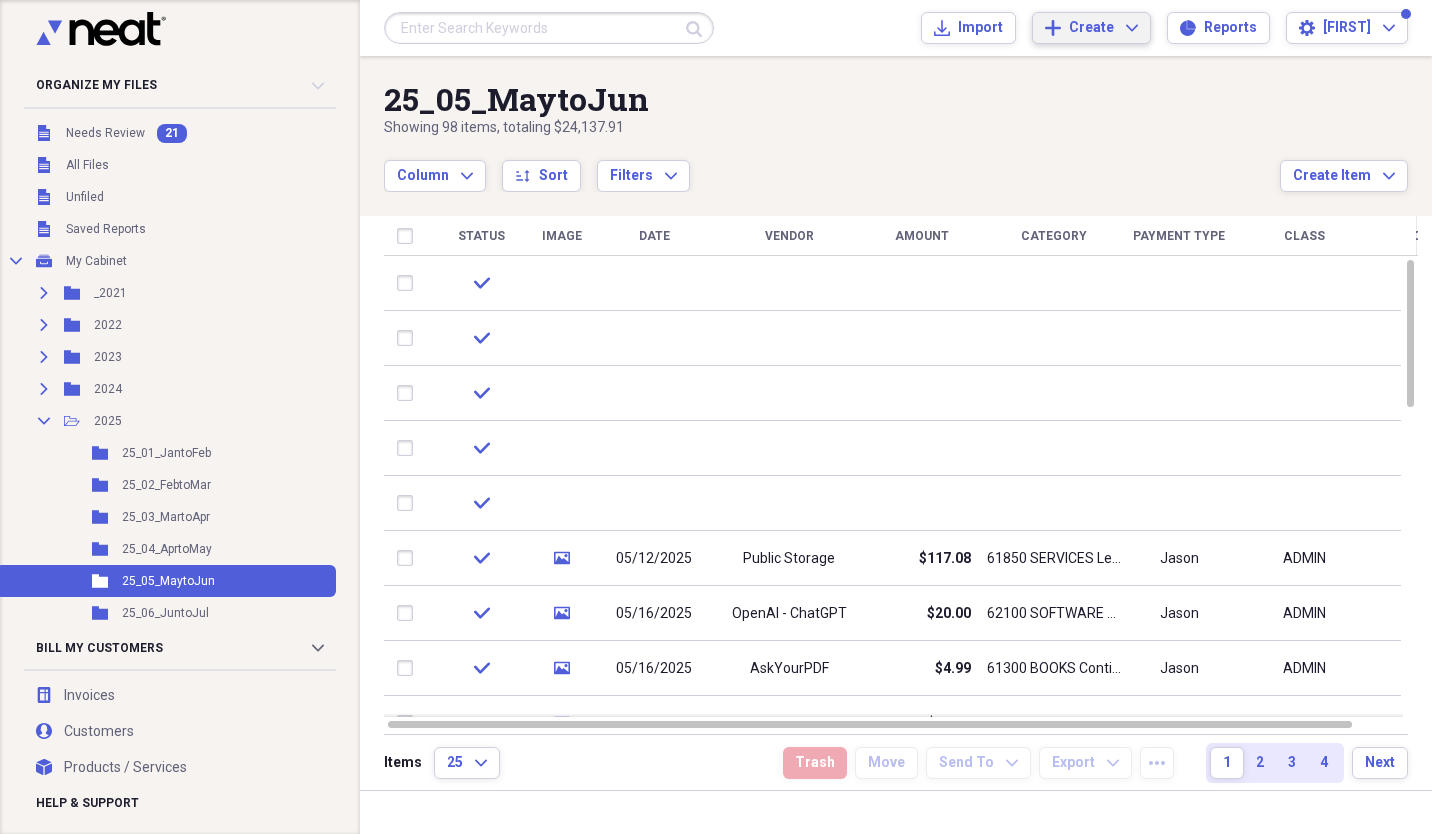 click on "Create" at bounding box center (1091, 28) 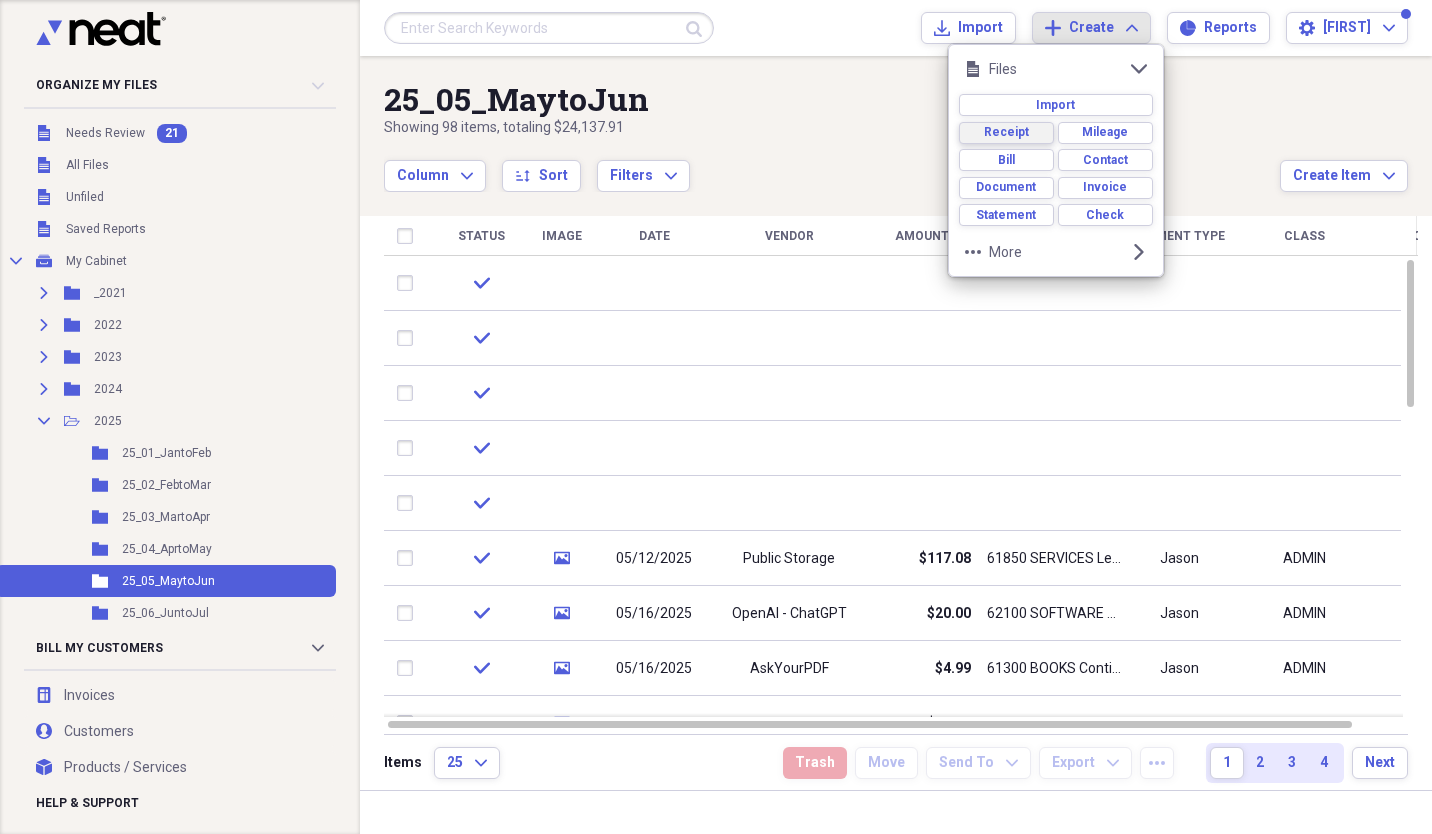 click on "Receipt" at bounding box center (1006, 132) 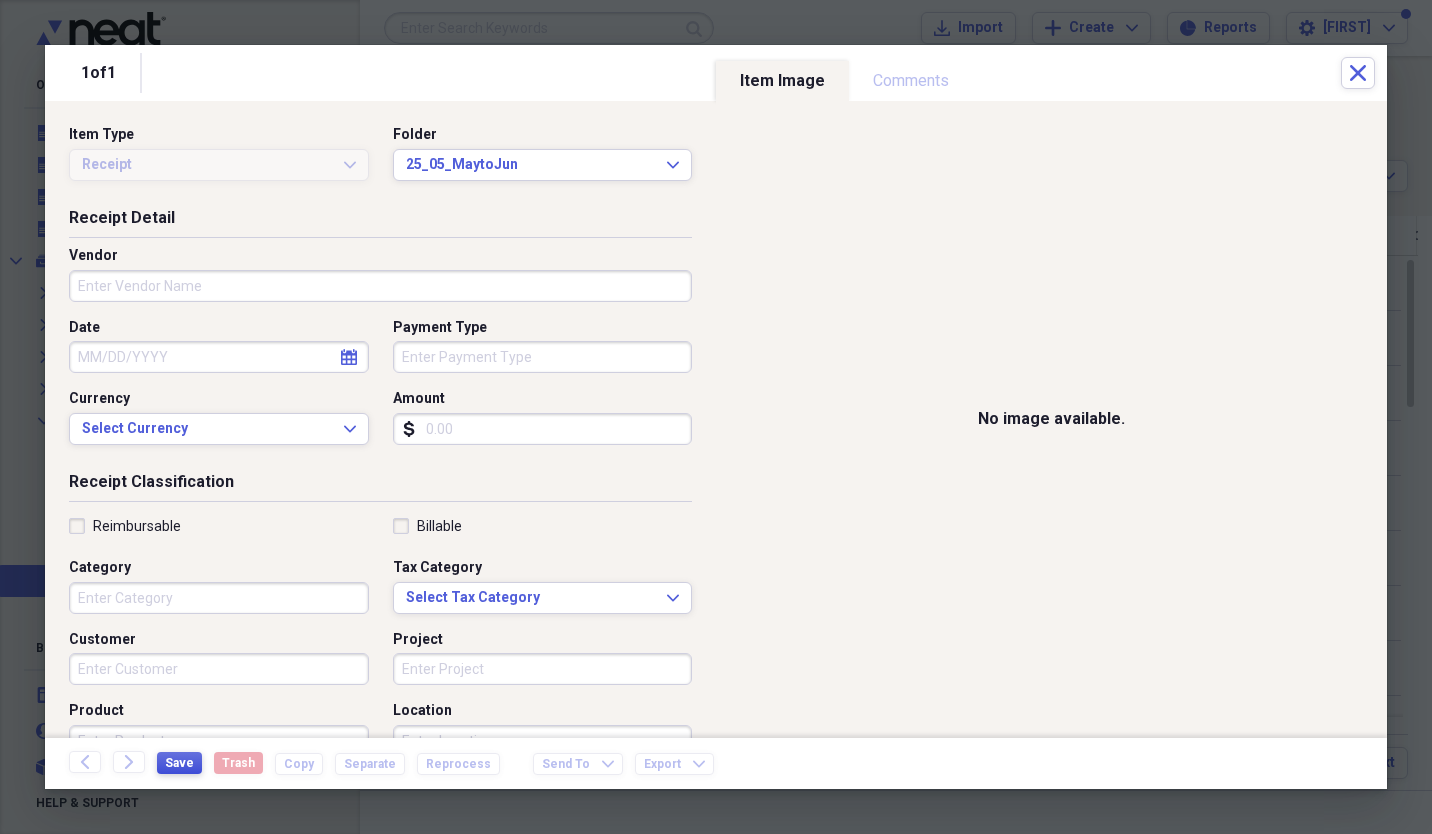 click on "Save" at bounding box center (179, 763) 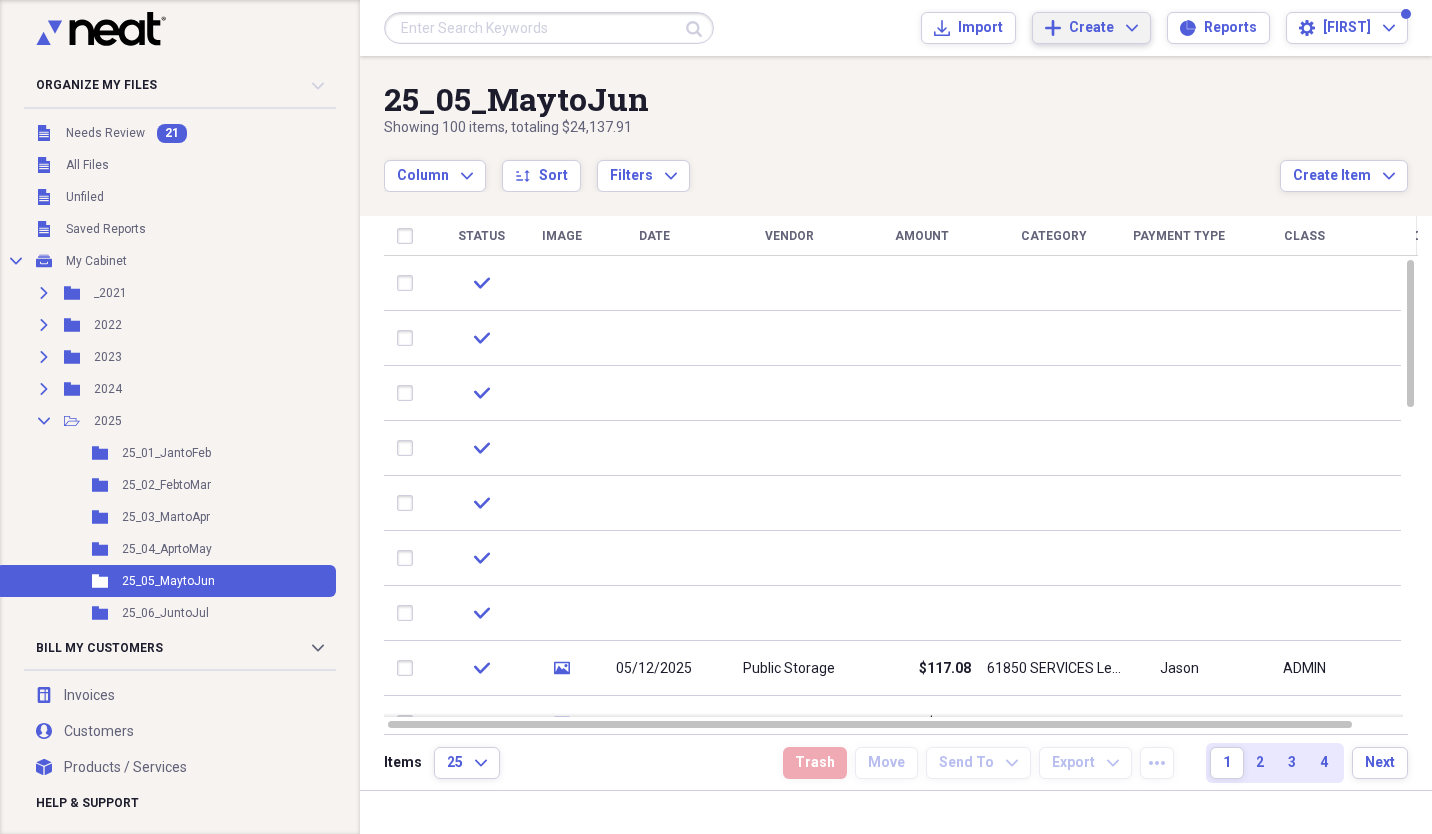 click on "Create" at bounding box center (1091, 28) 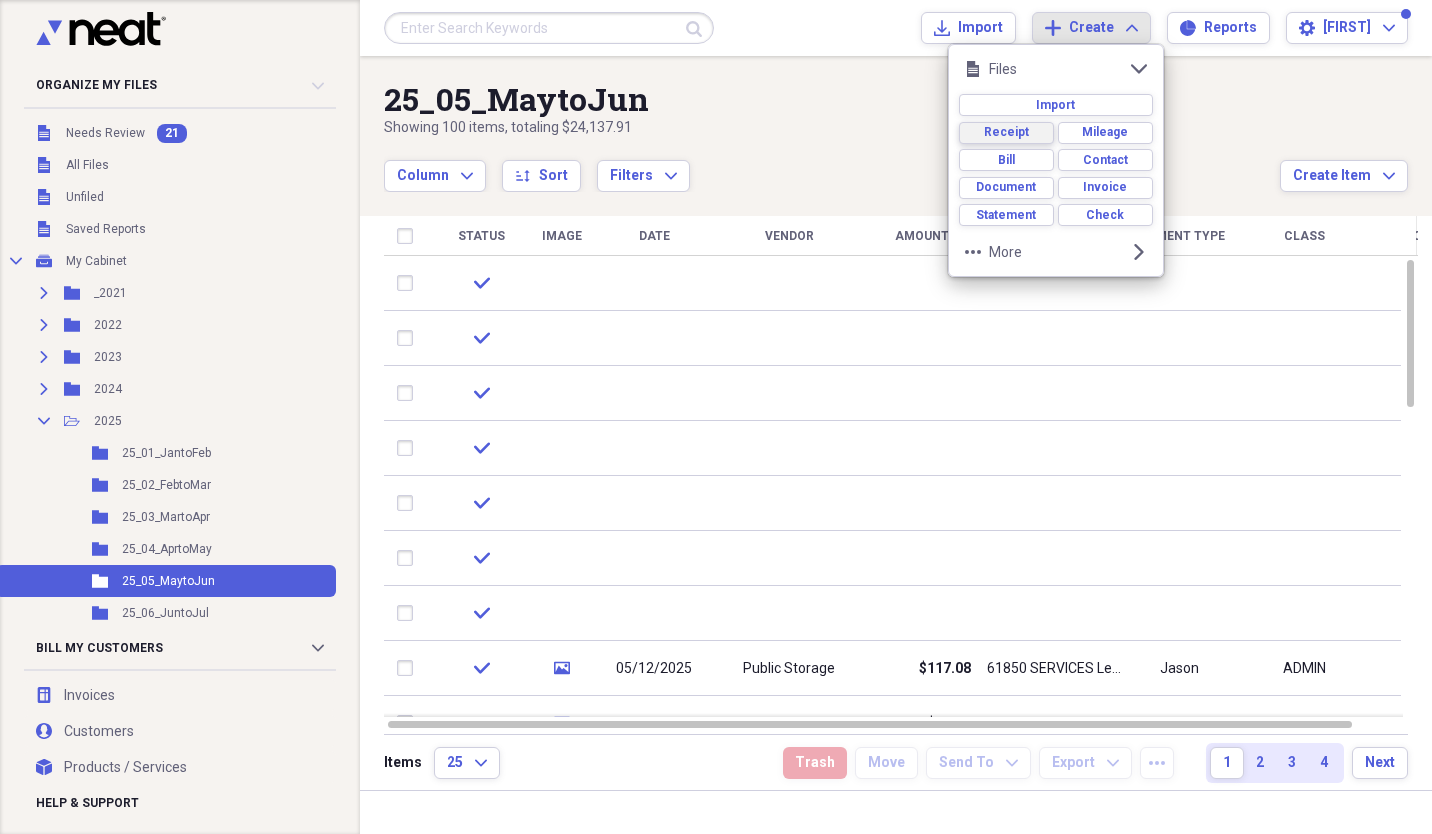 click on "Receipt" at bounding box center [1006, 132] 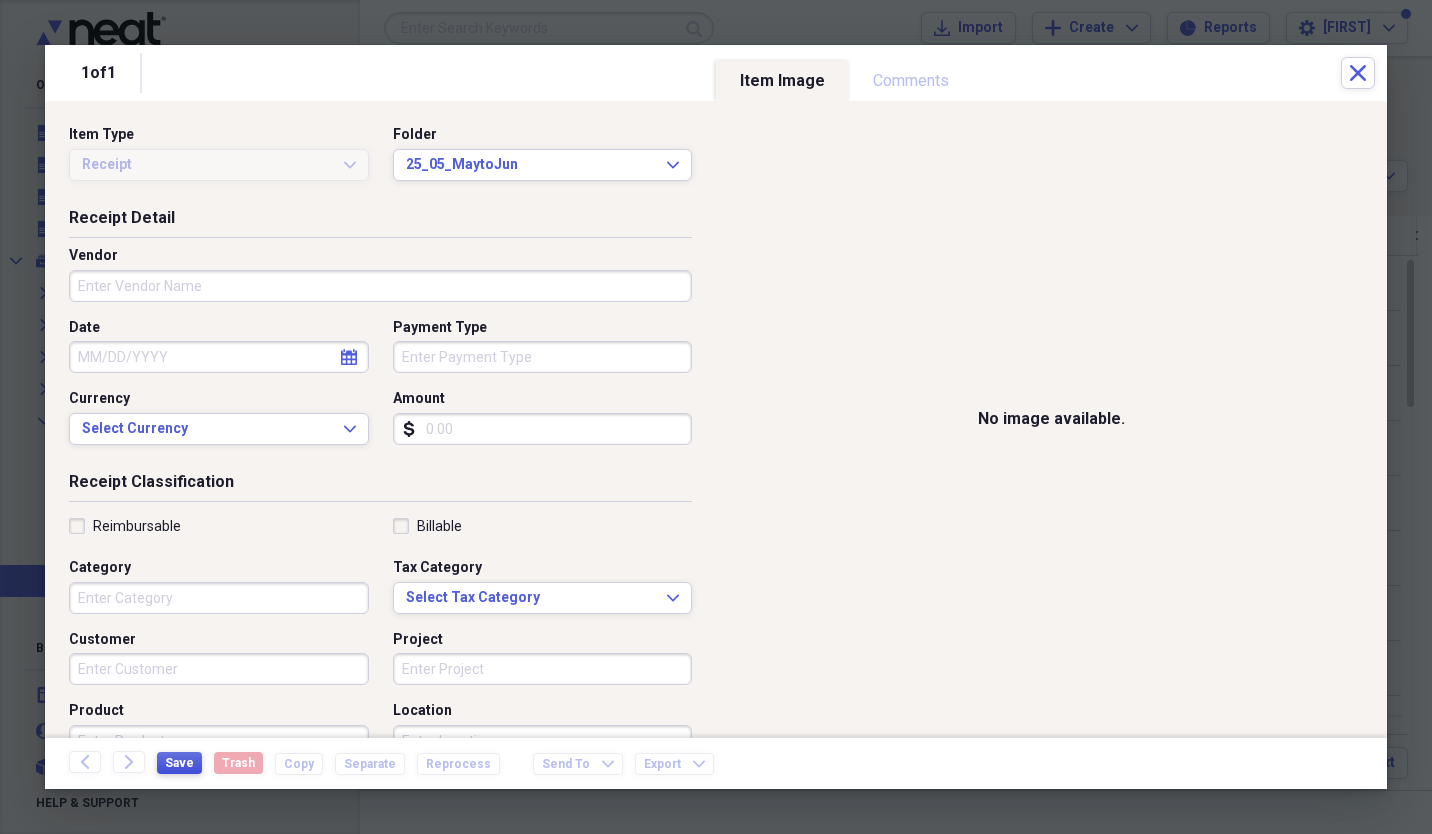 click on "Save" at bounding box center (179, 763) 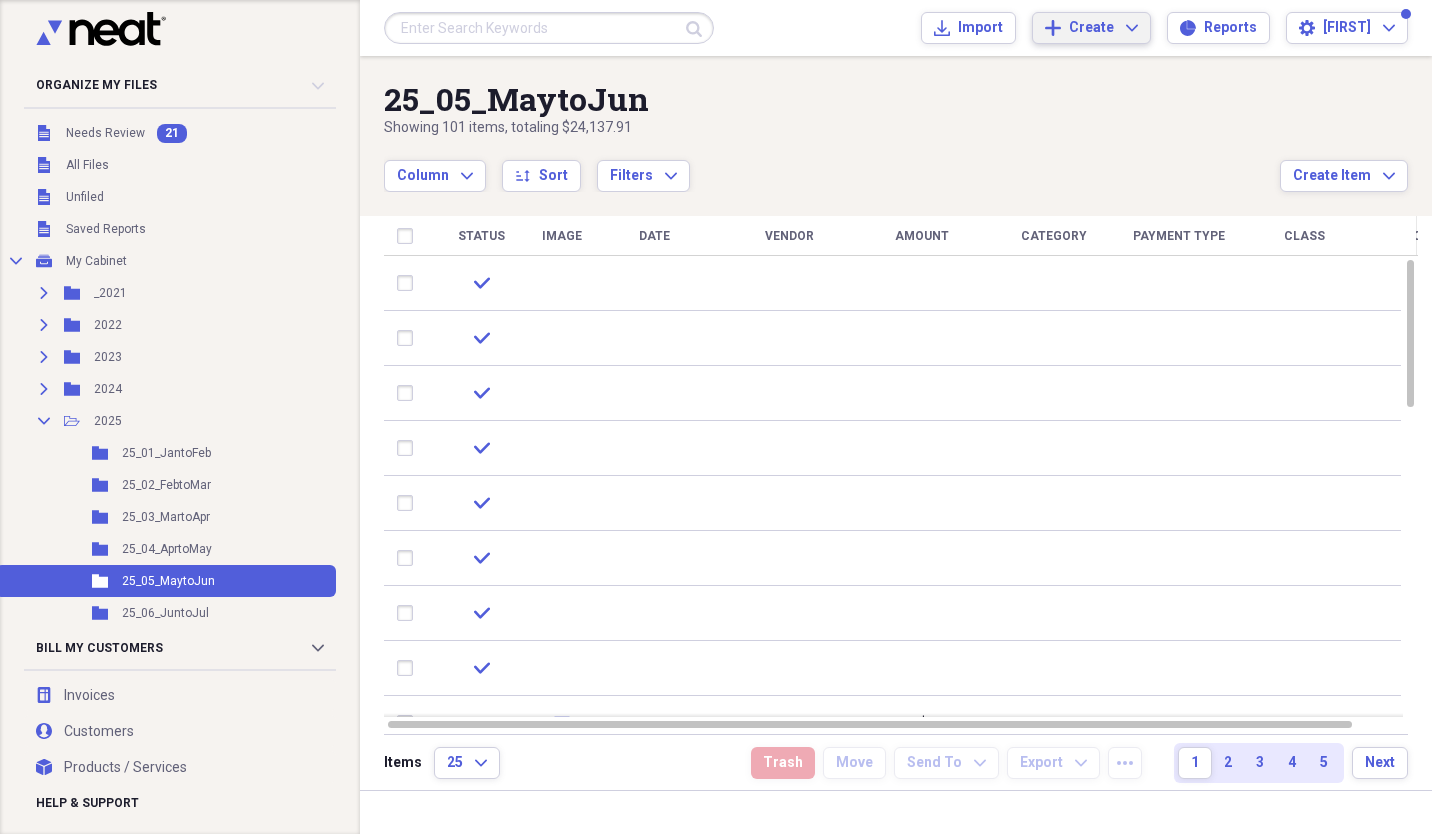 click on "Add Create Expand" at bounding box center (1091, 28) 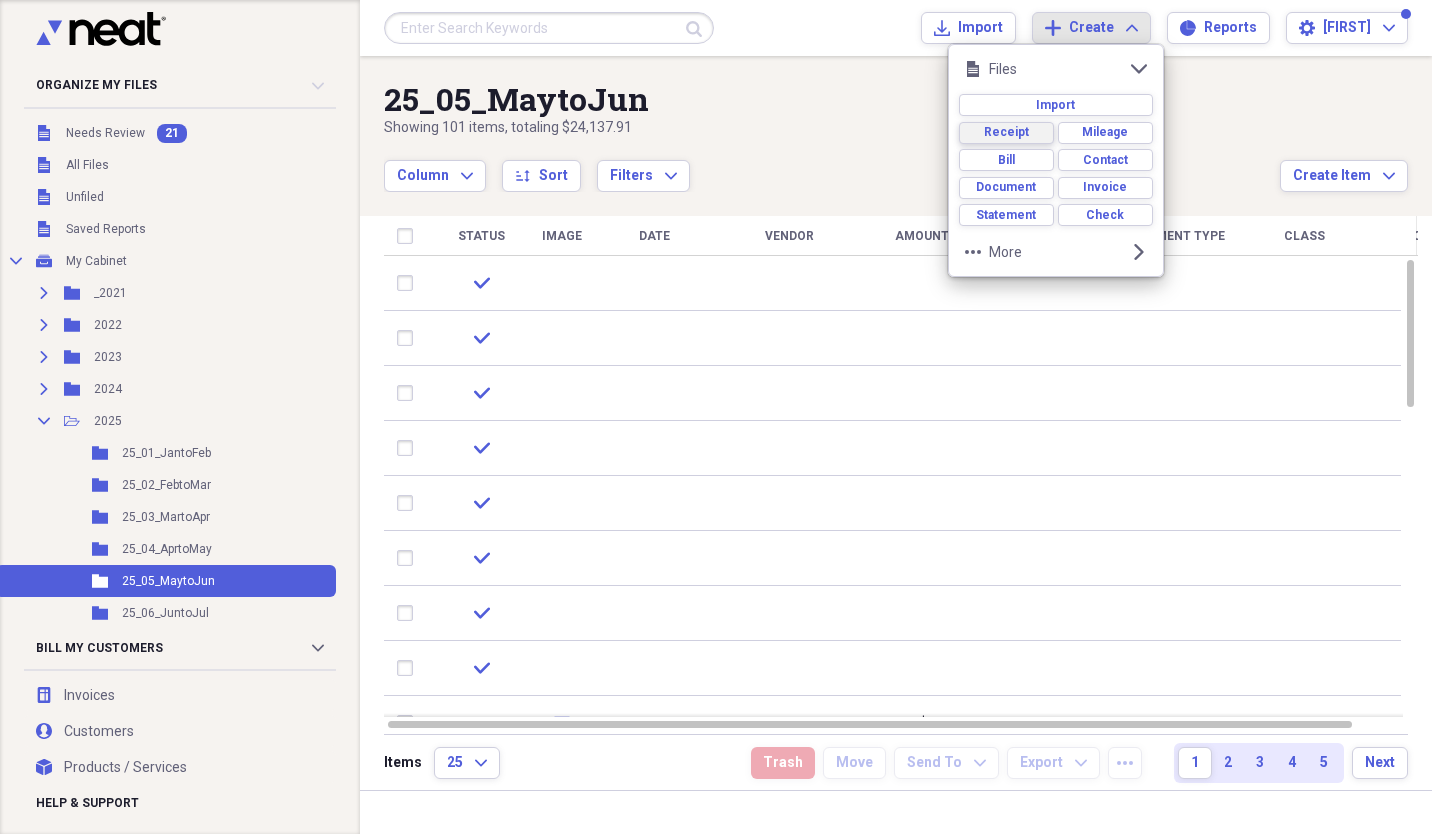 click on "Receipt" at bounding box center (1006, 133) 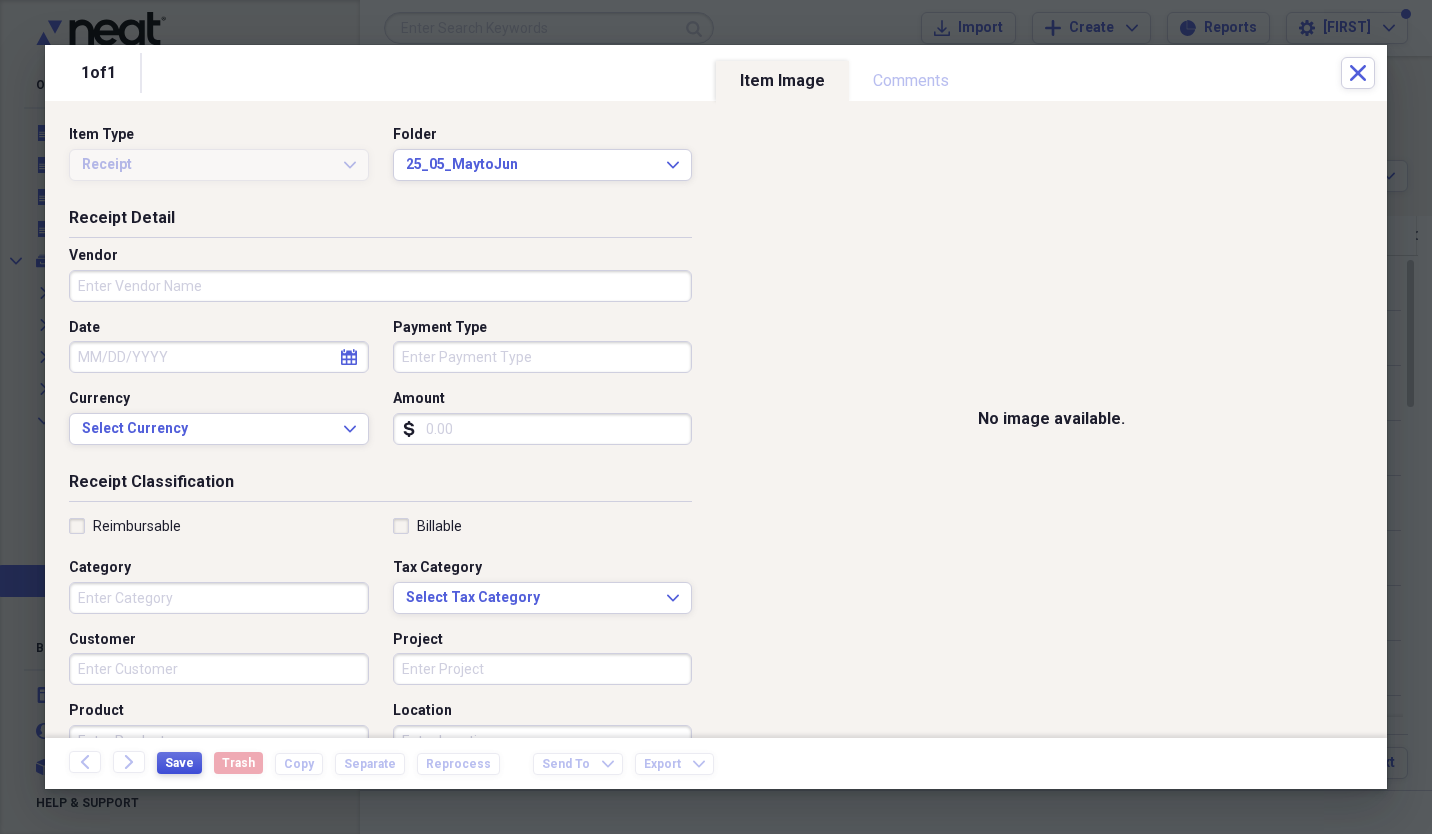 click on "Save" at bounding box center (179, 763) 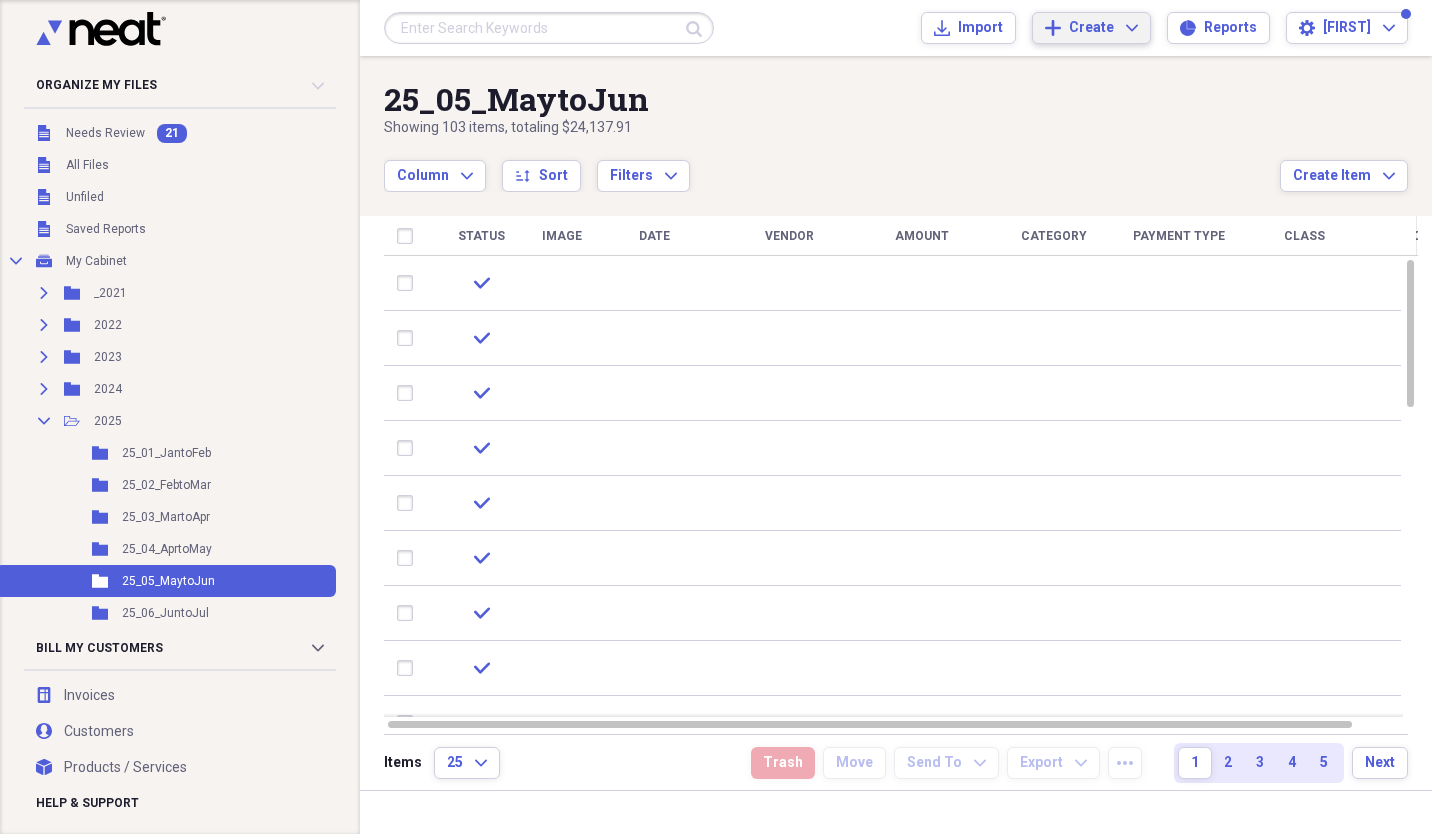 click on "Create" at bounding box center (1091, 28) 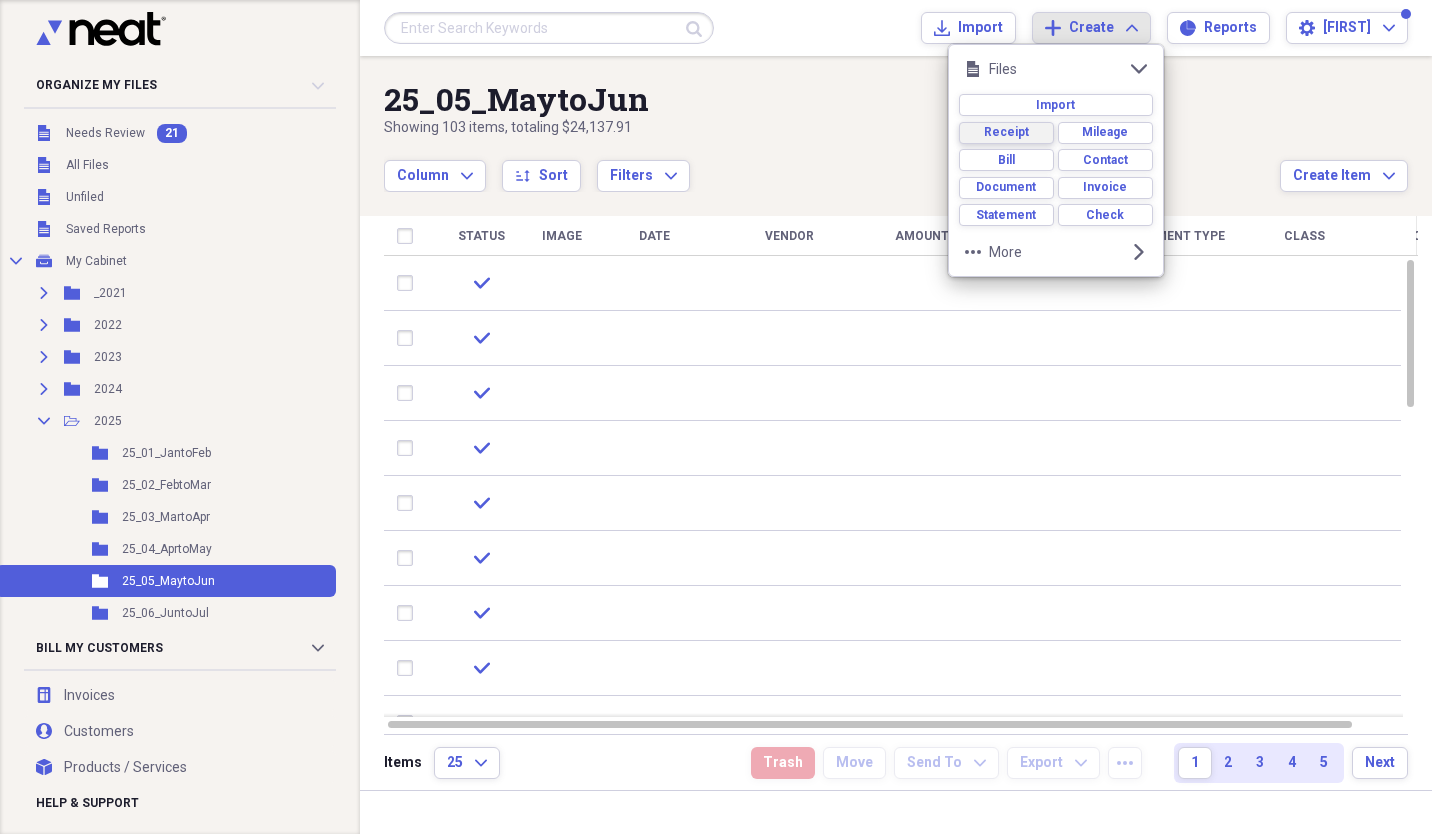 click on "Receipt" at bounding box center (1006, 132) 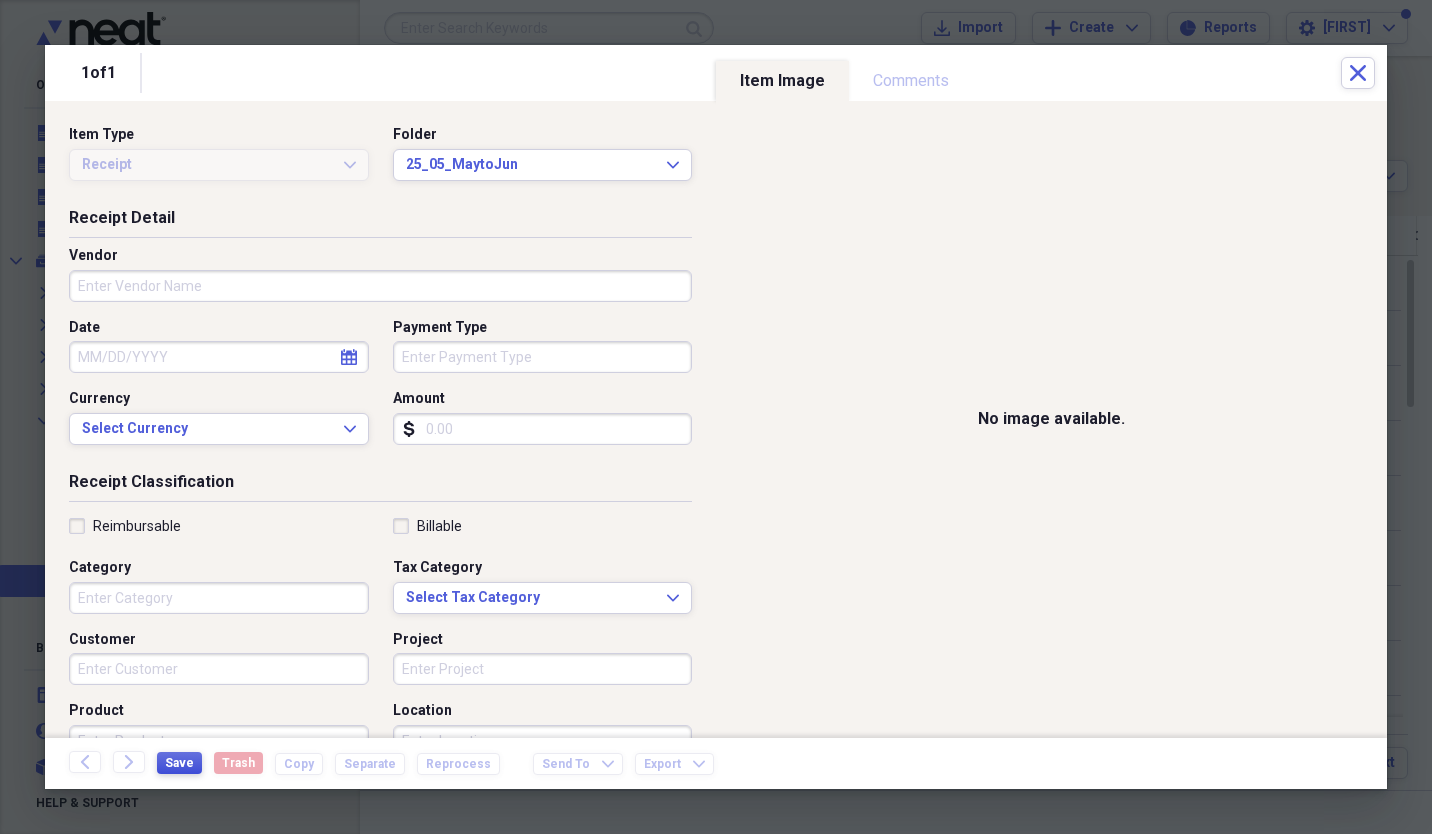 click on "Save" at bounding box center [179, 763] 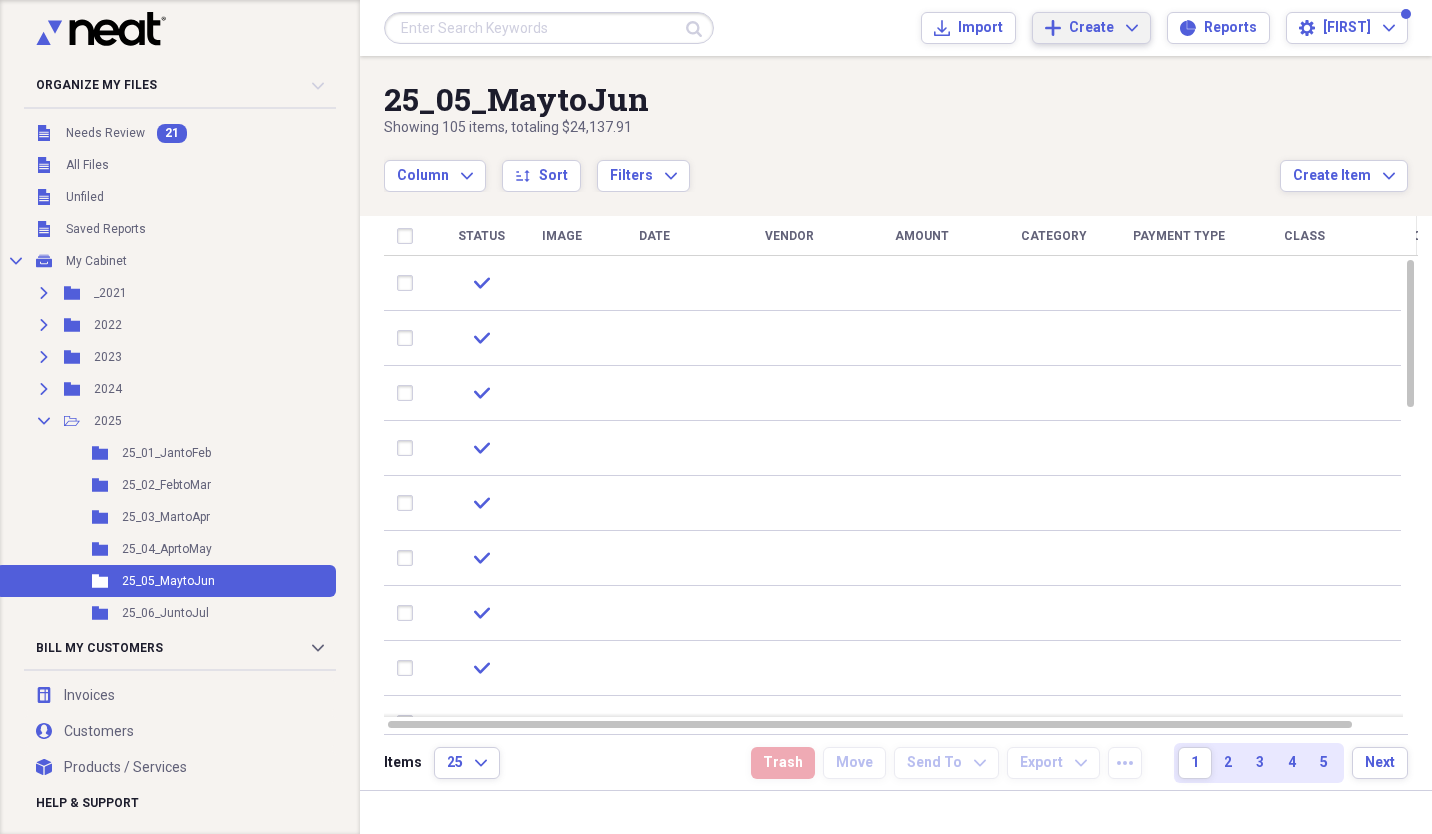 click on "Create" at bounding box center (1091, 28) 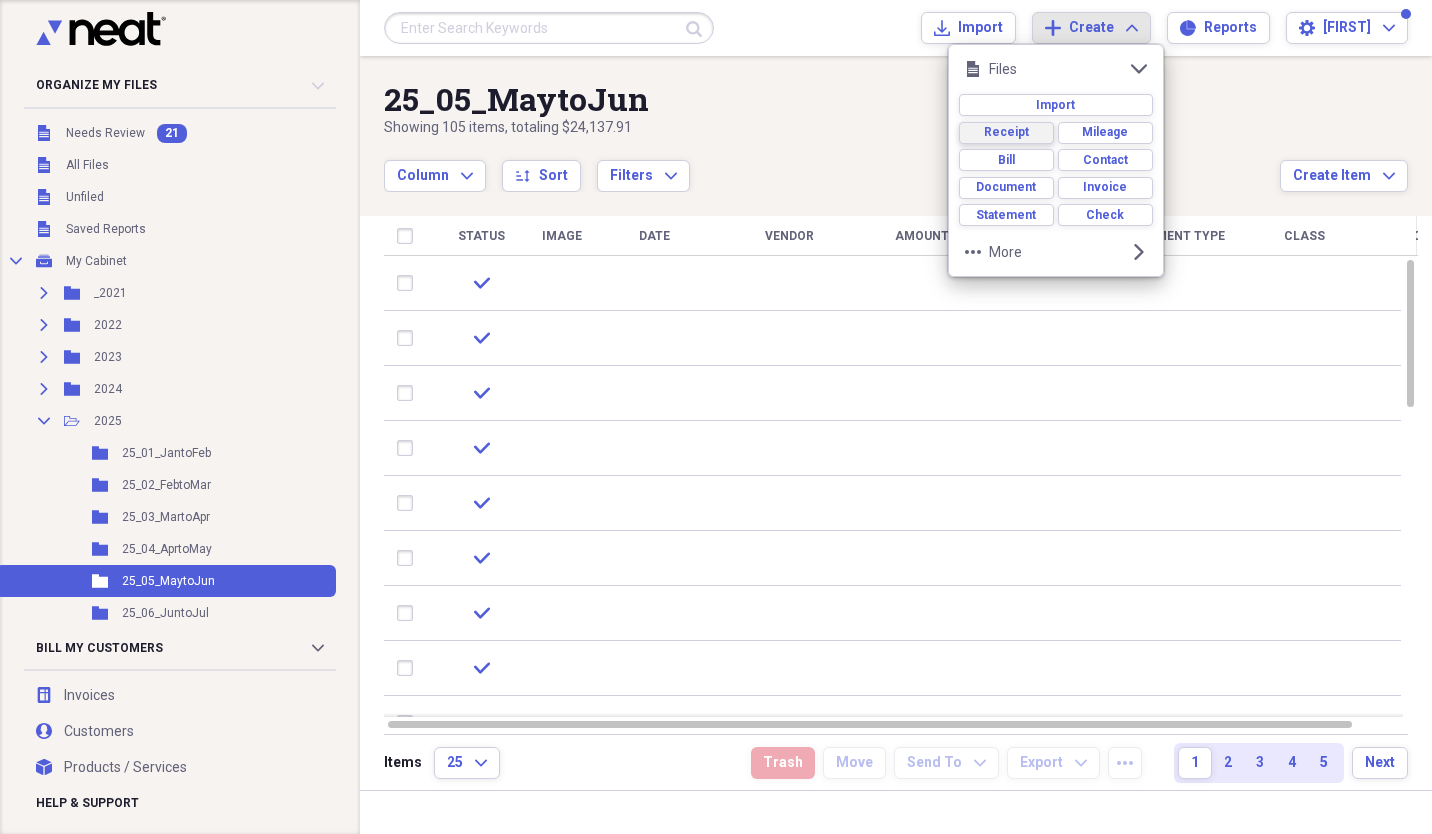 click on "Receipt" at bounding box center [1006, 132] 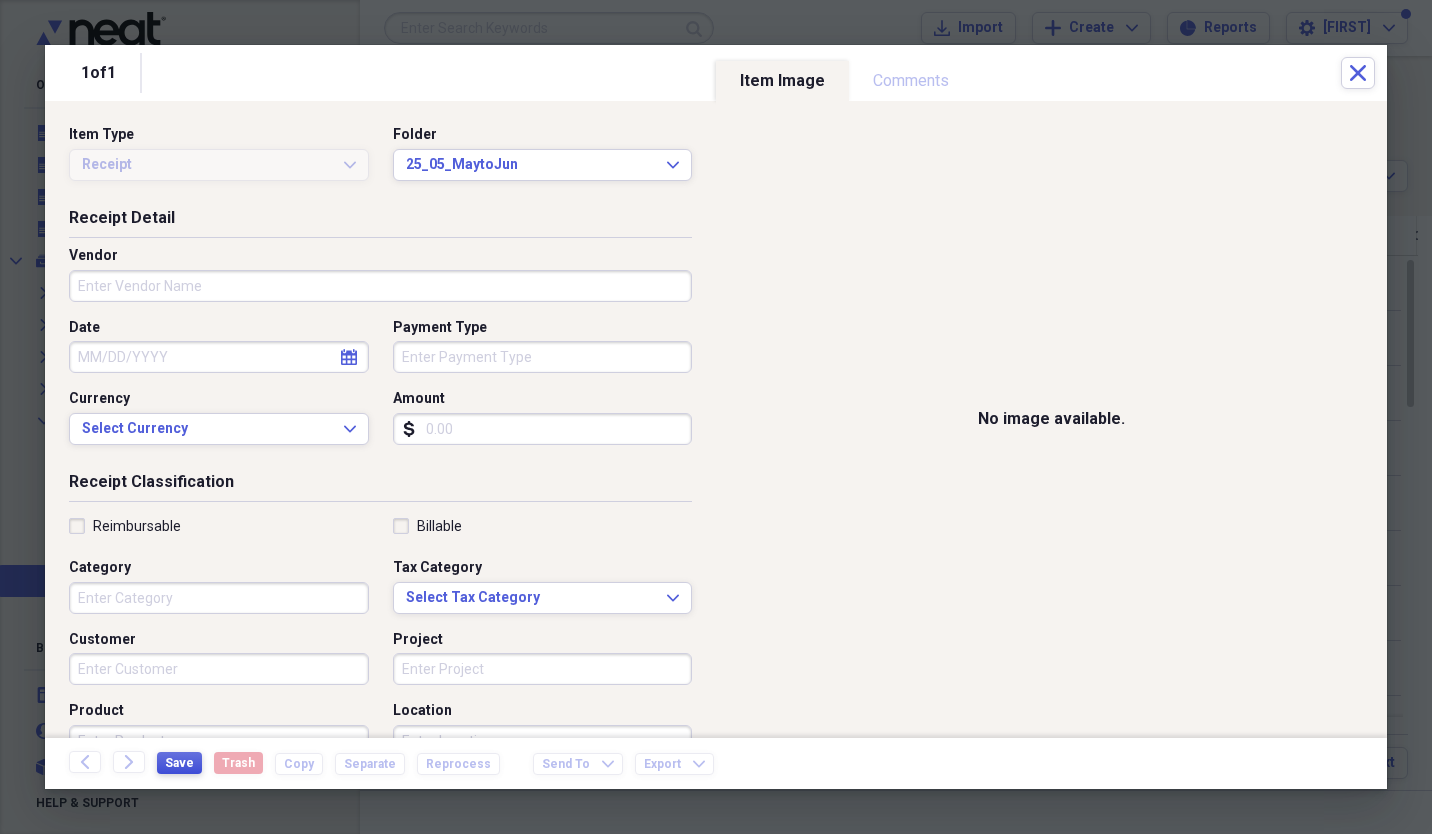 click on "Save" at bounding box center [179, 763] 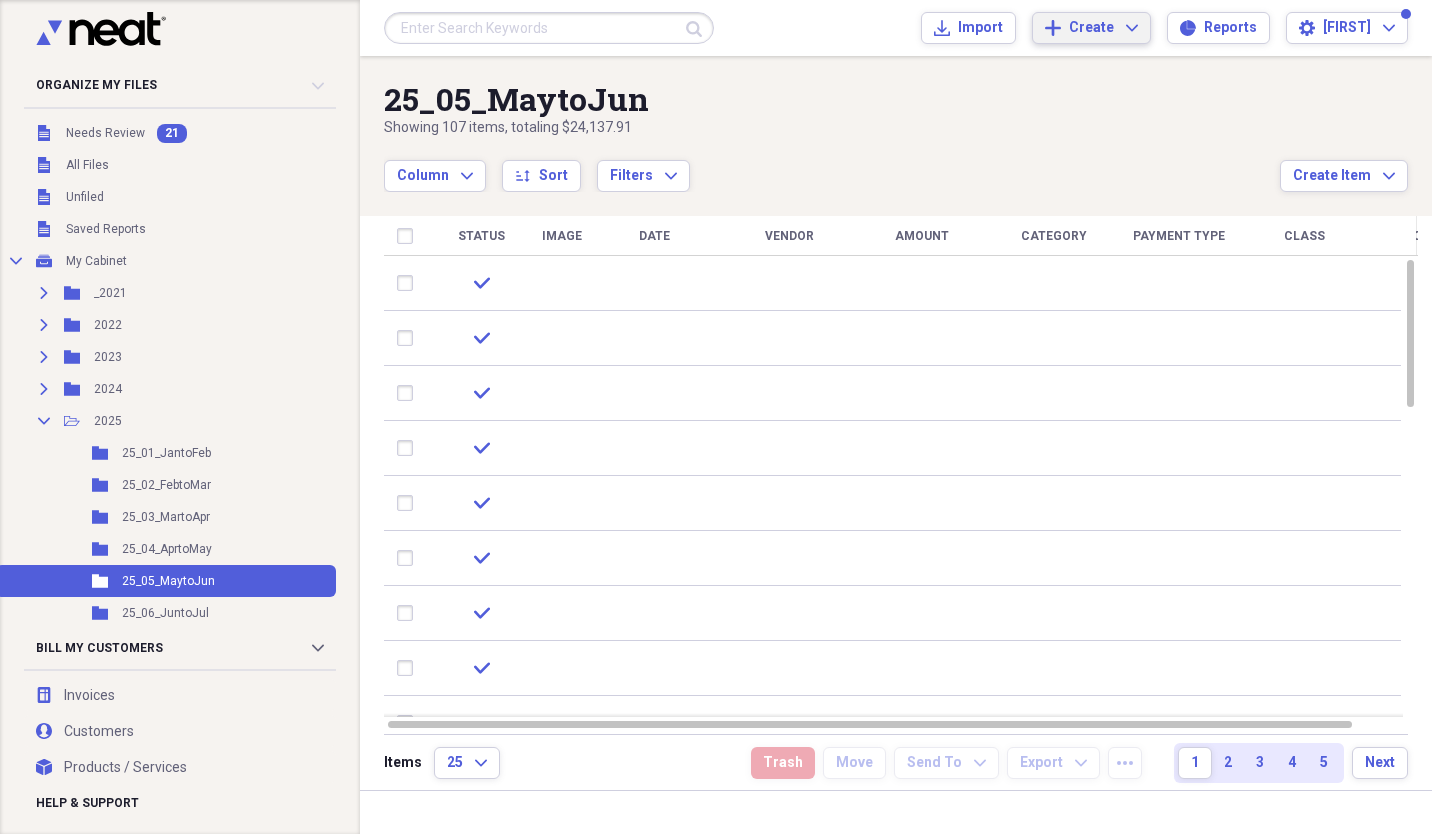 click on "Create Expand" at bounding box center (1103, 28) 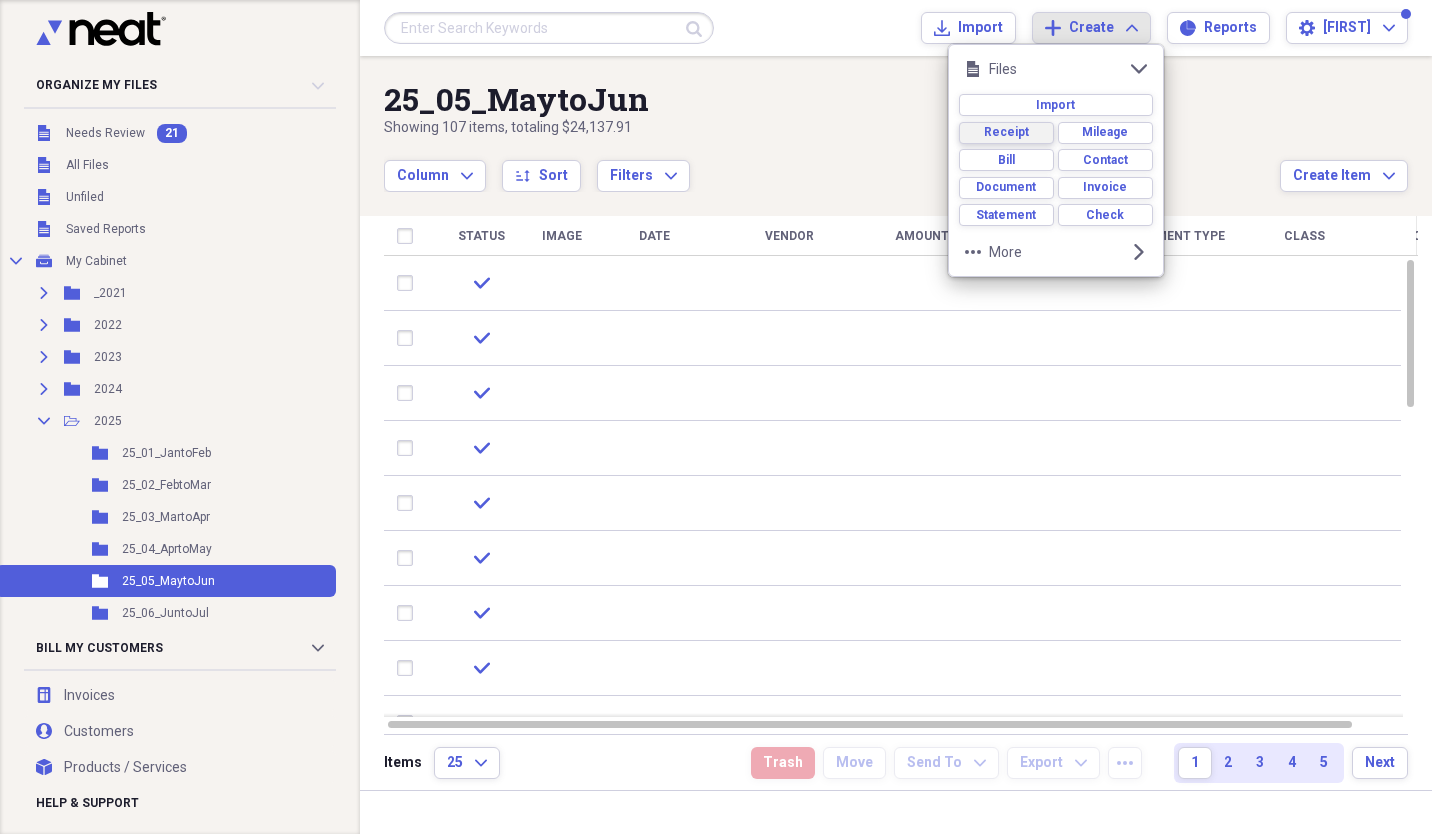 click on "Receipt" at bounding box center [1006, 132] 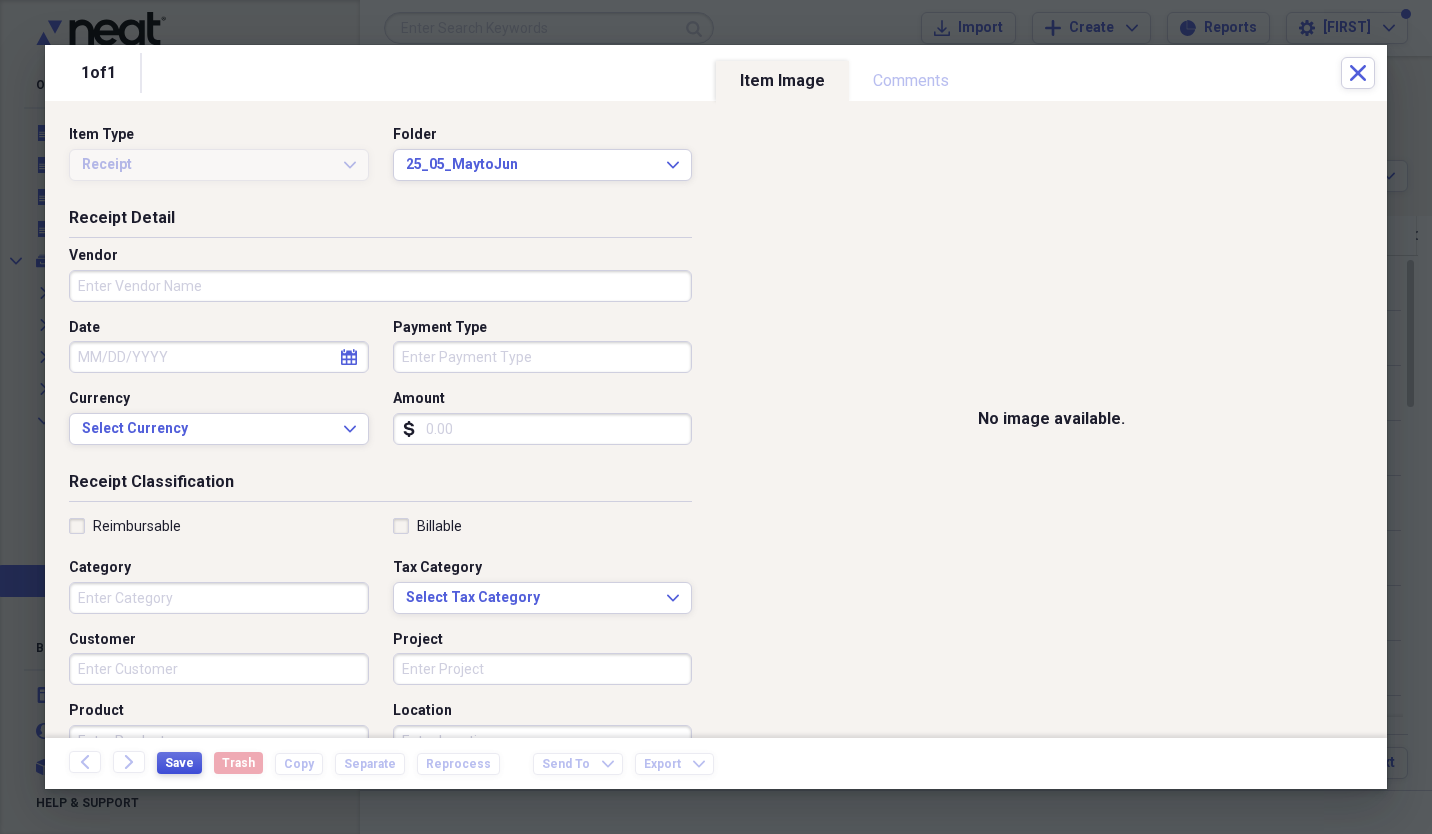 click on "Save" at bounding box center (179, 763) 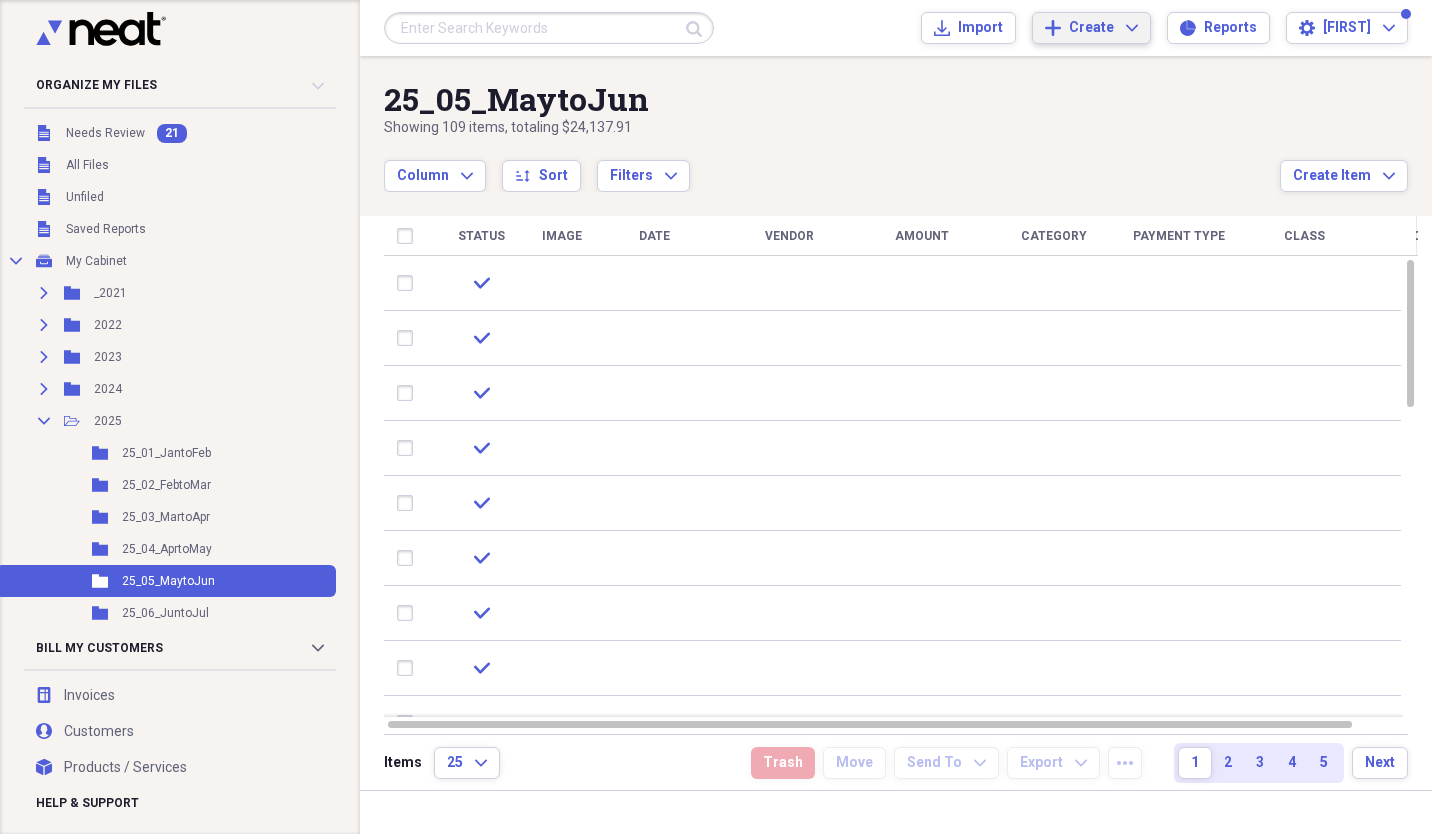 click on "Create" at bounding box center [1091, 28] 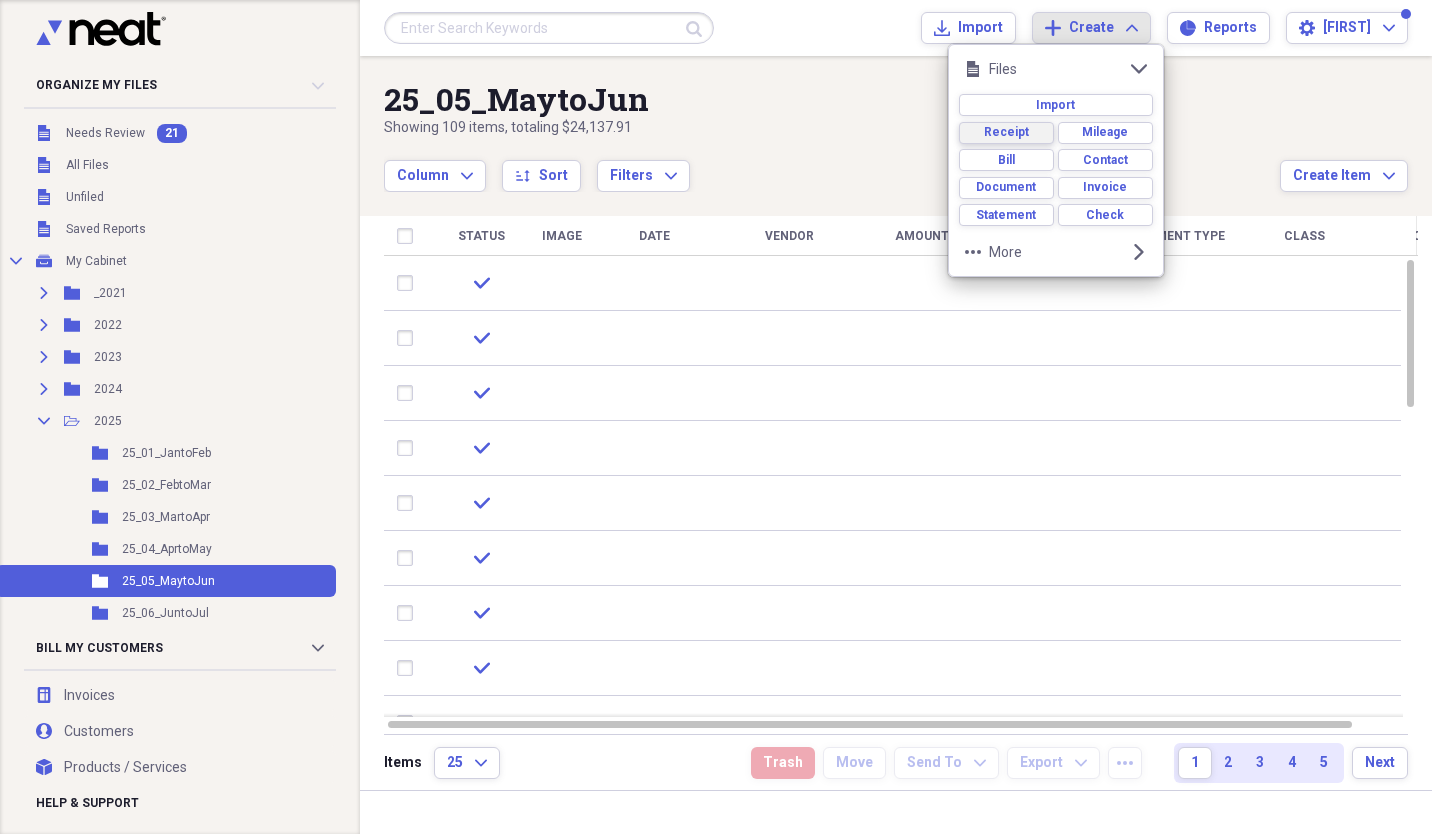 click on "Receipt" at bounding box center [1006, 132] 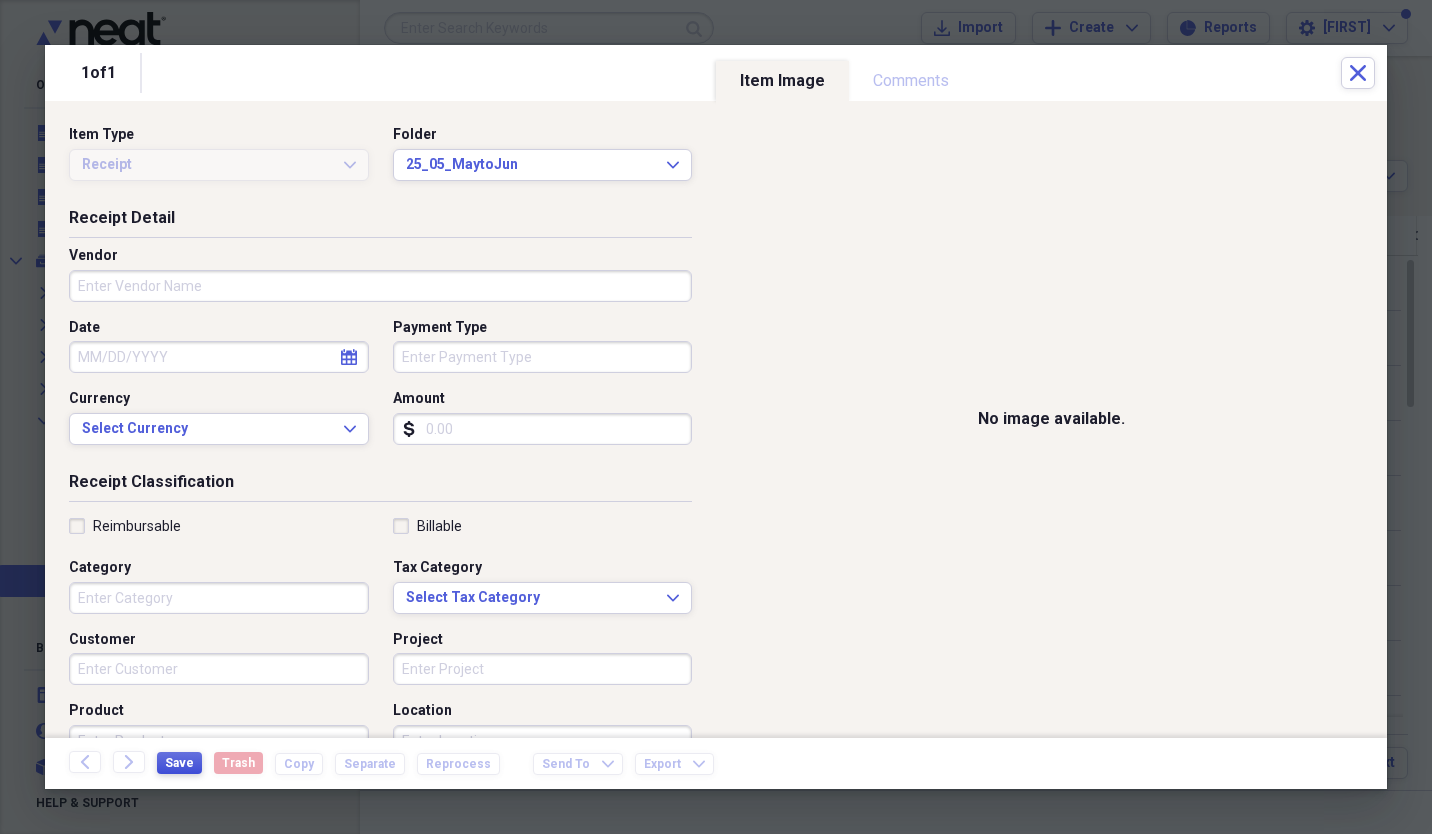 click on "Save" at bounding box center (179, 763) 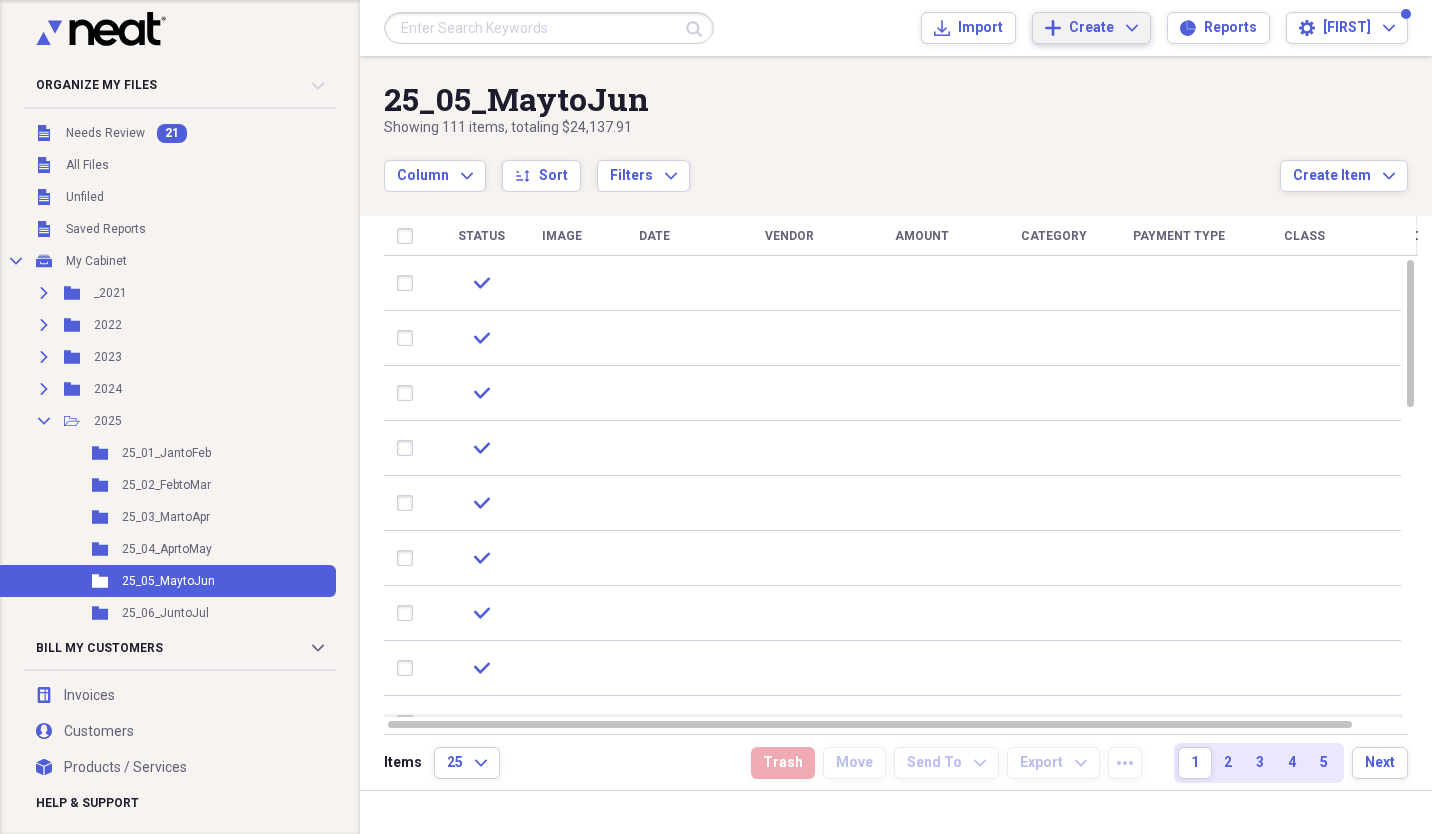 click on "Create" at bounding box center (1091, 28) 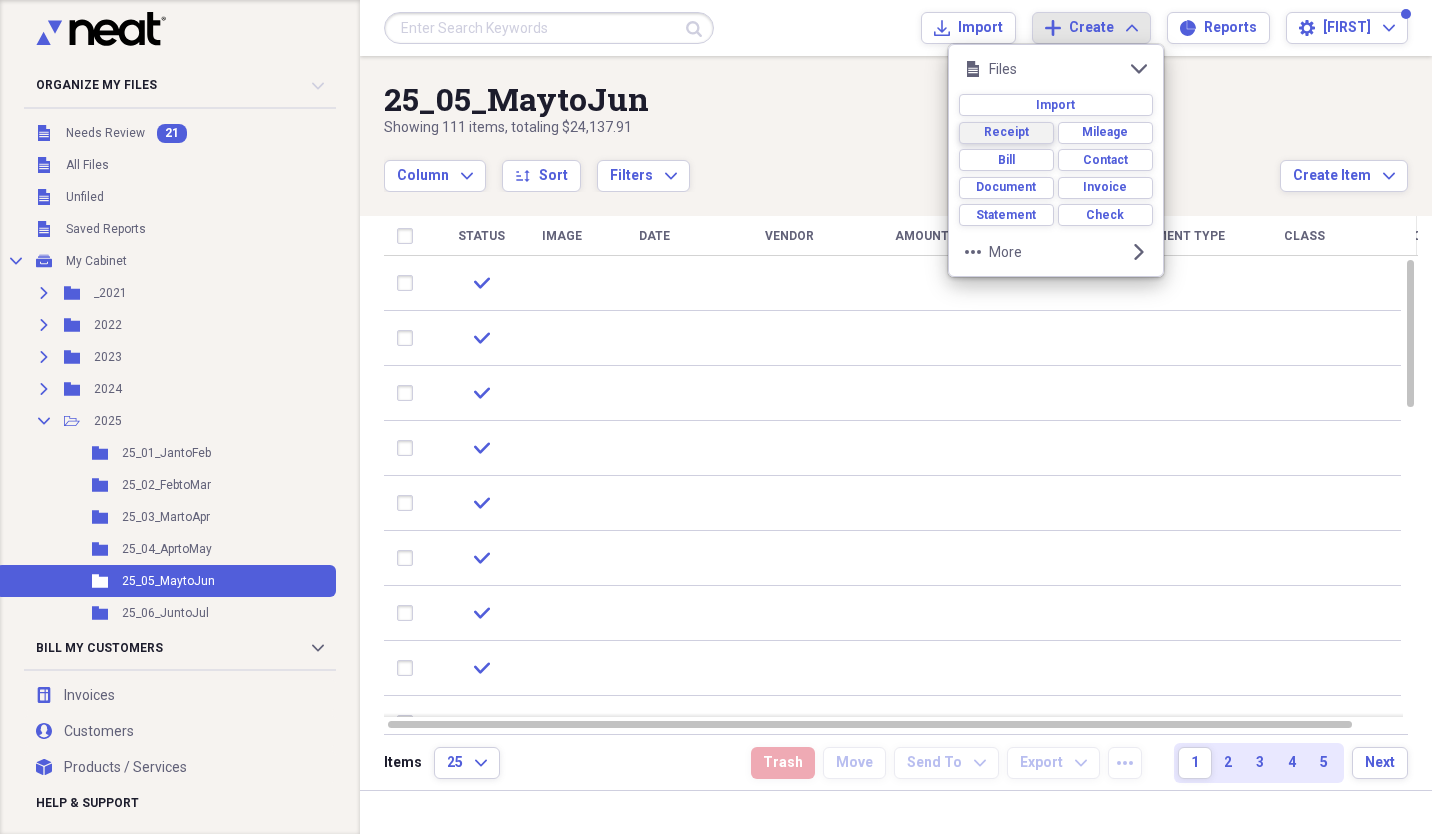 click on "Receipt" at bounding box center [1006, 132] 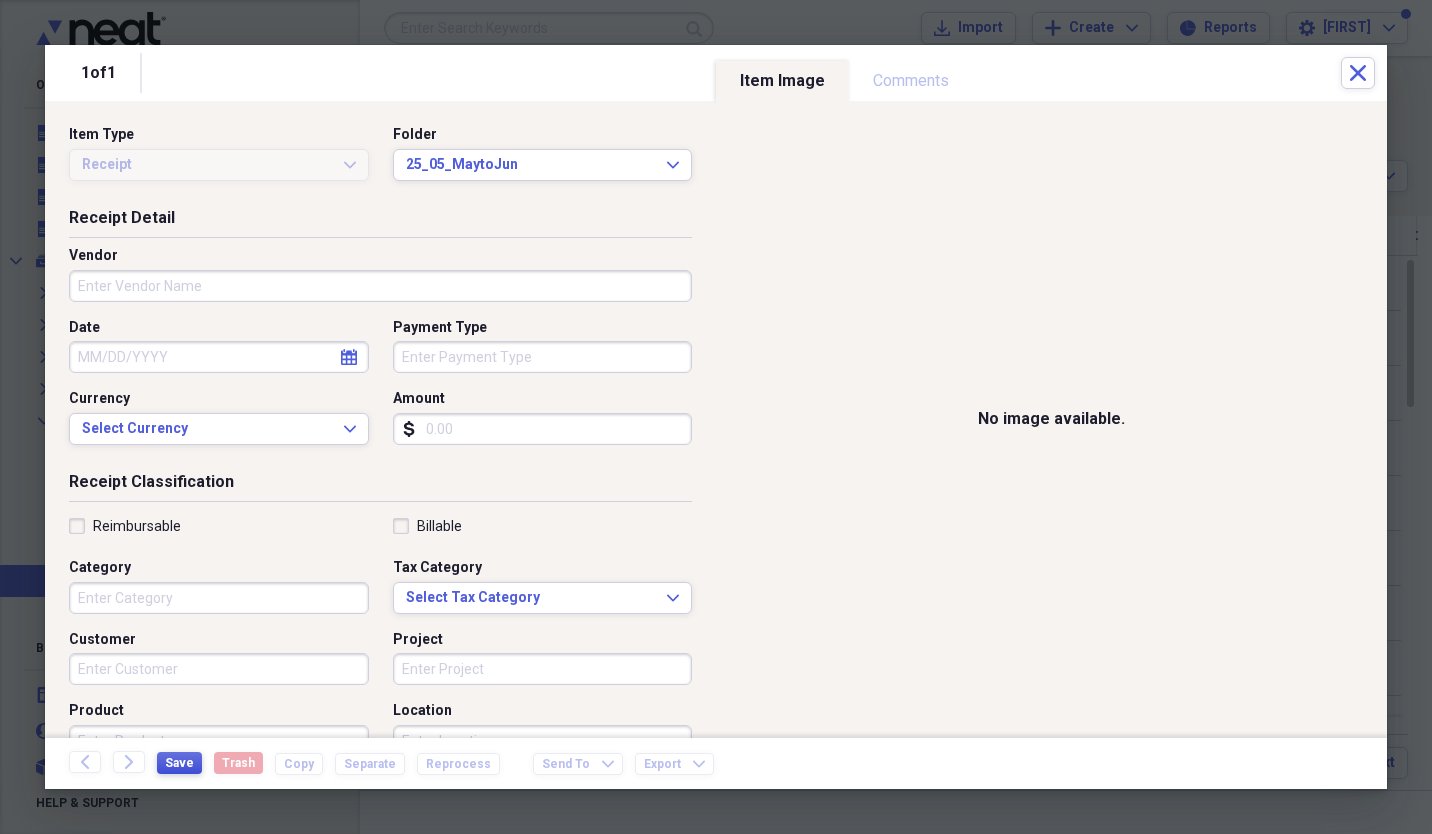 click on "Save" at bounding box center [179, 763] 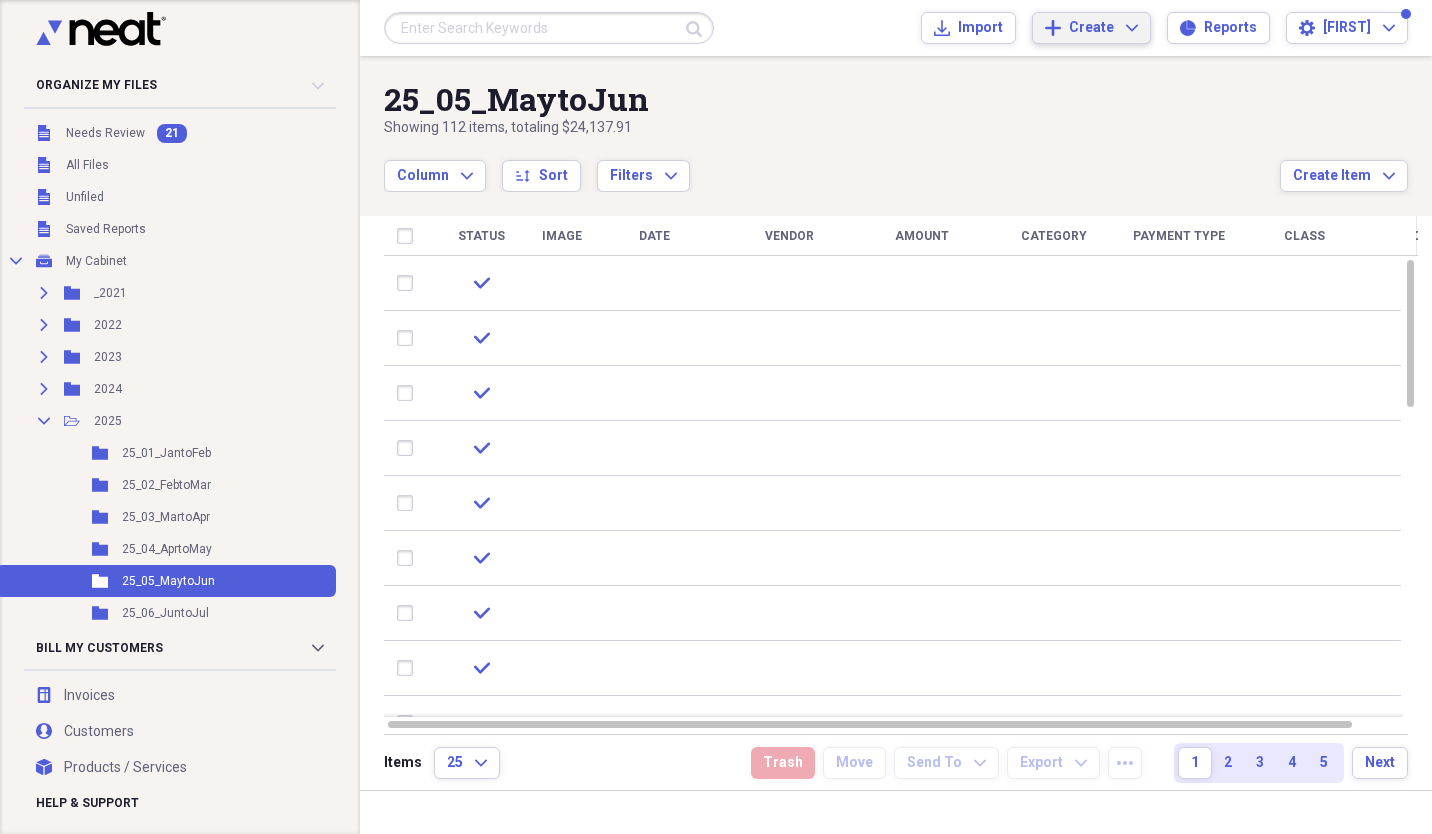 click on "Create" at bounding box center (1091, 28) 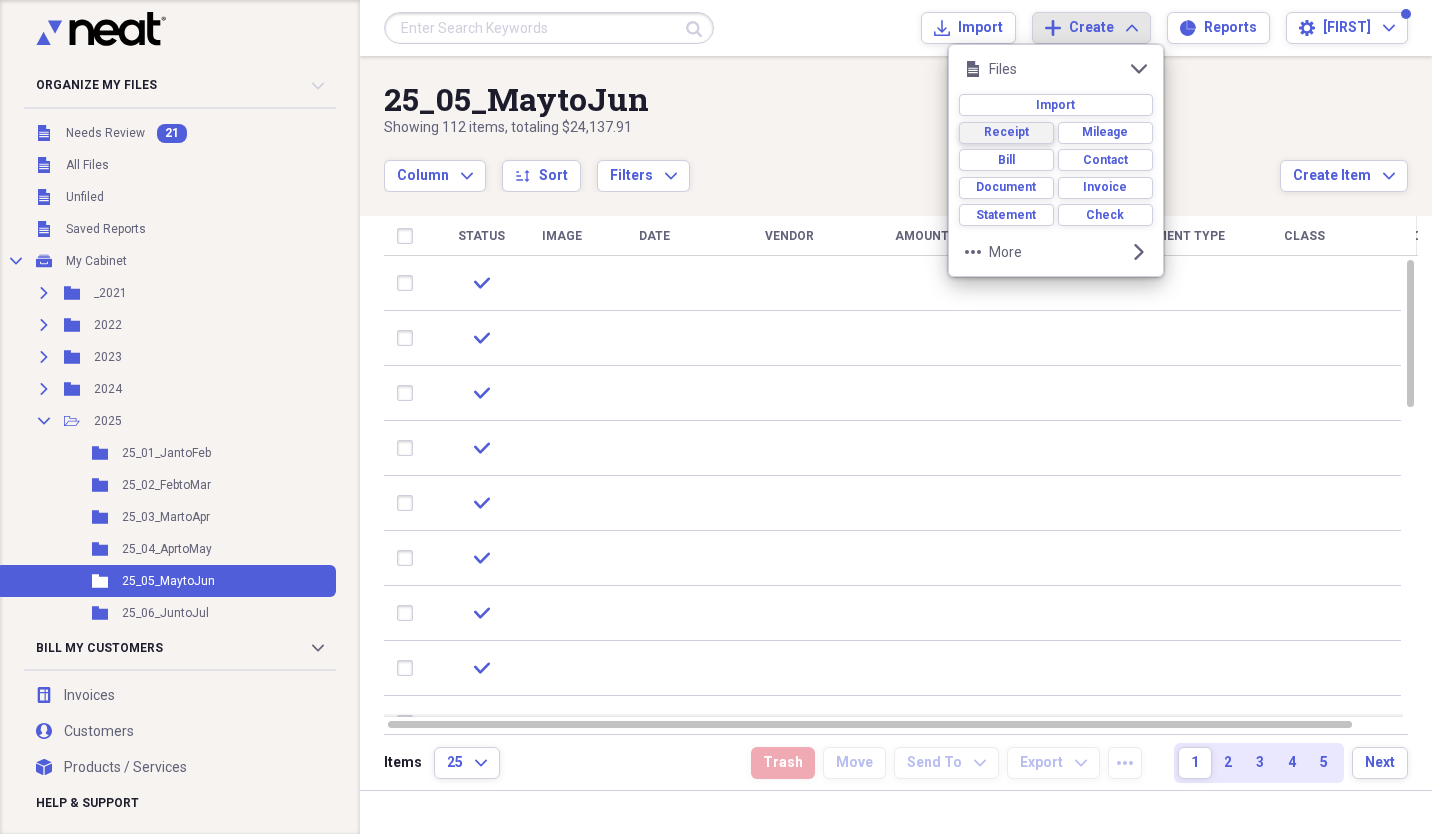click on "Receipt" at bounding box center (1006, 132) 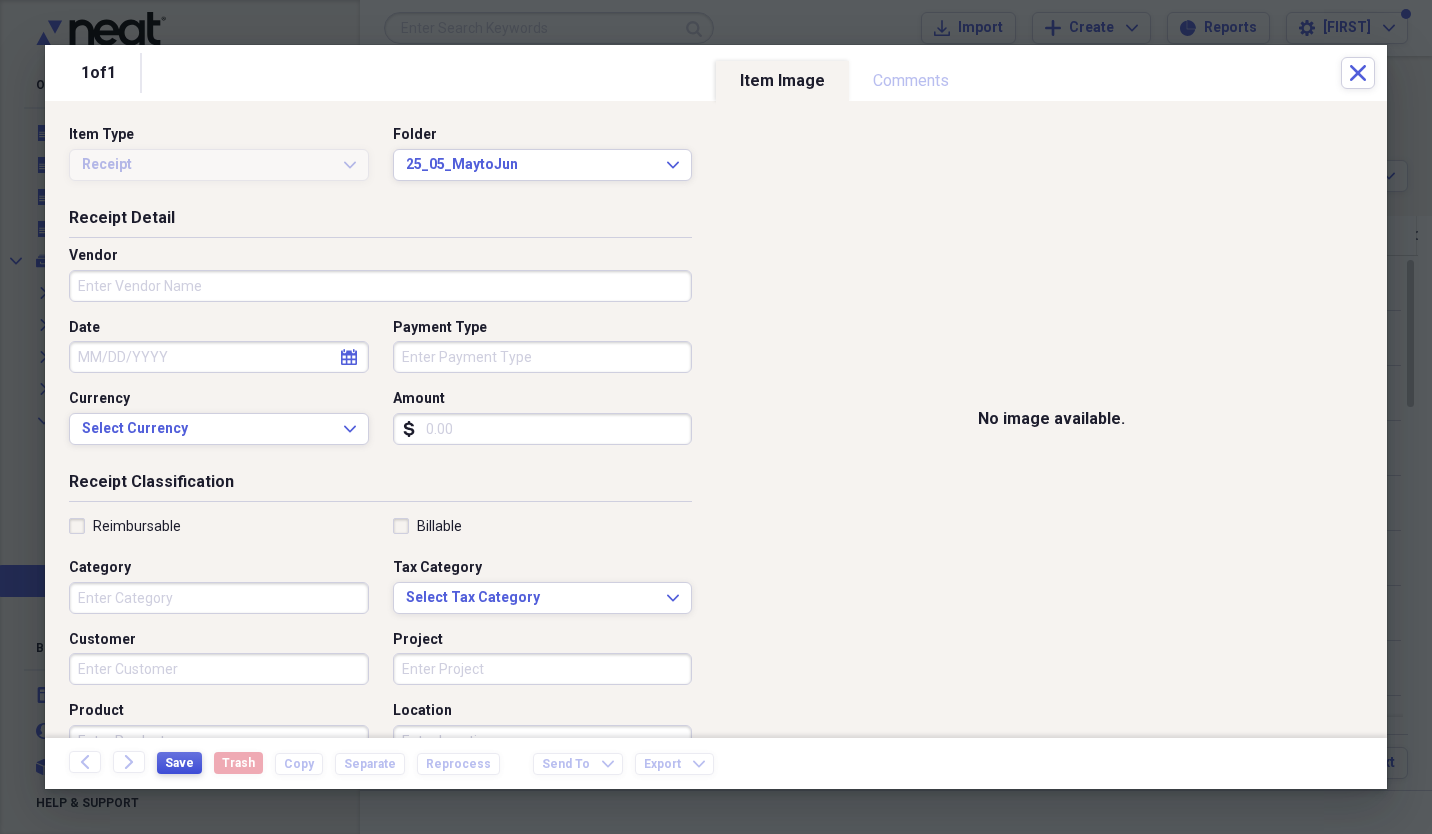 click on "Save" at bounding box center [179, 763] 